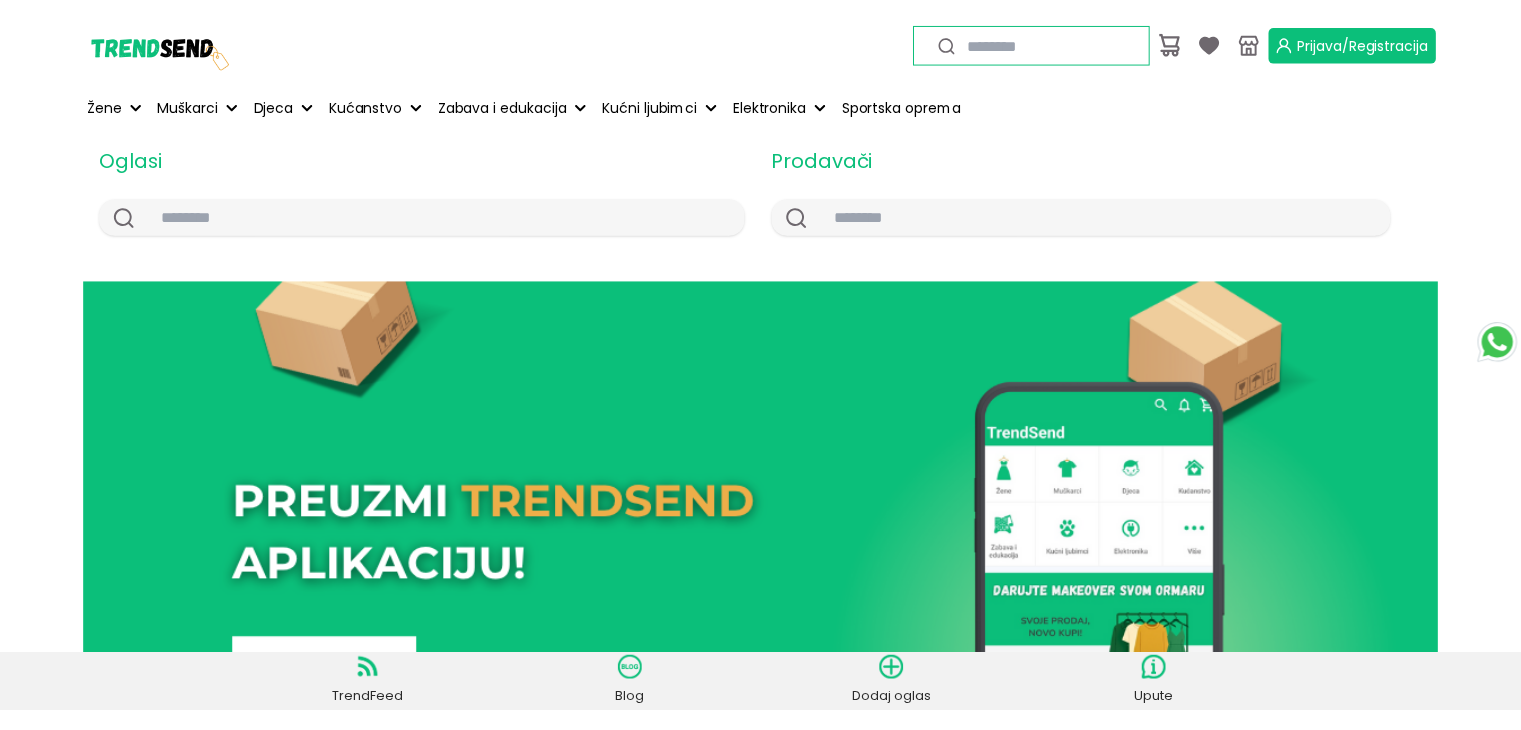 scroll, scrollTop: 0, scrollLeft: 0, axis: both 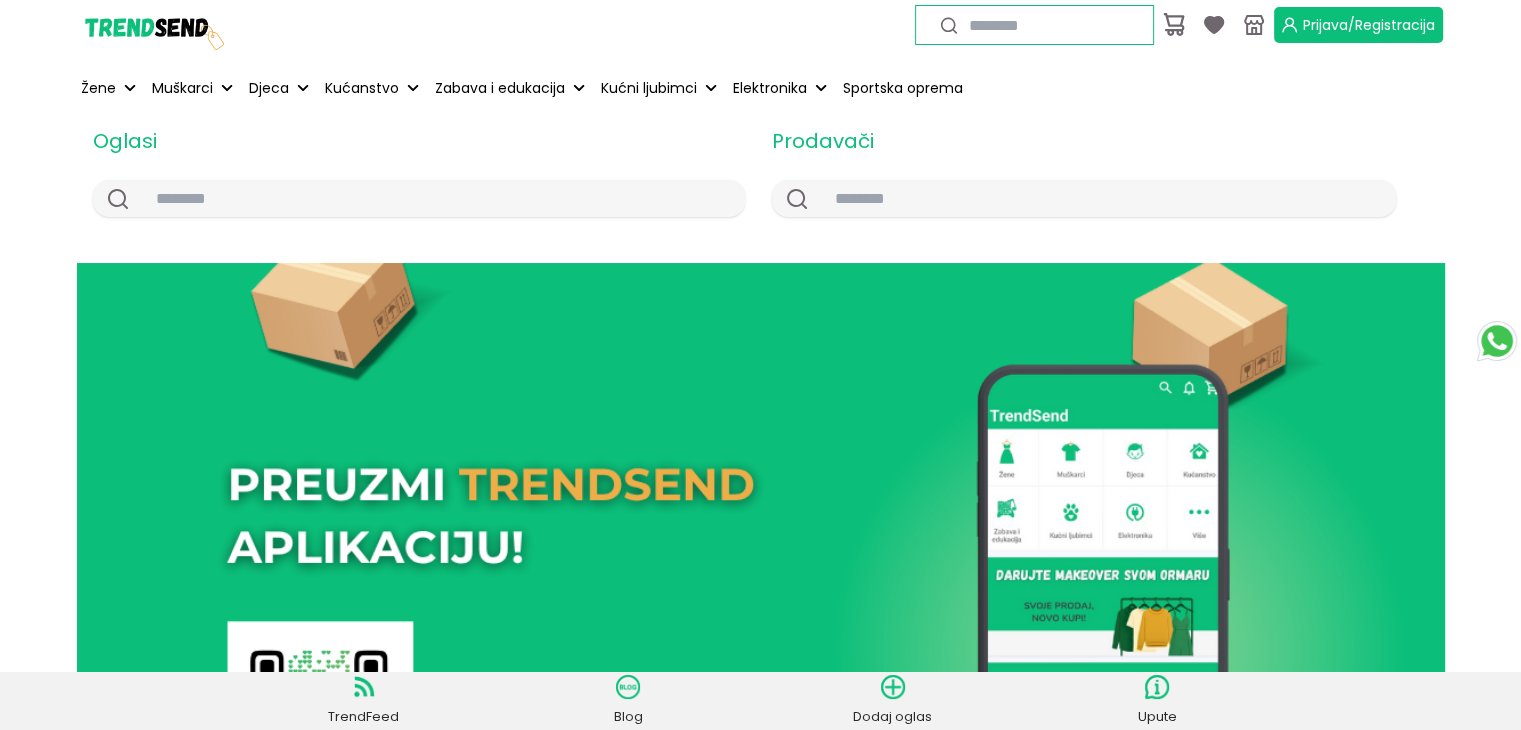 click on "Prijava/Registracija" at bounding box center [1358, 25] 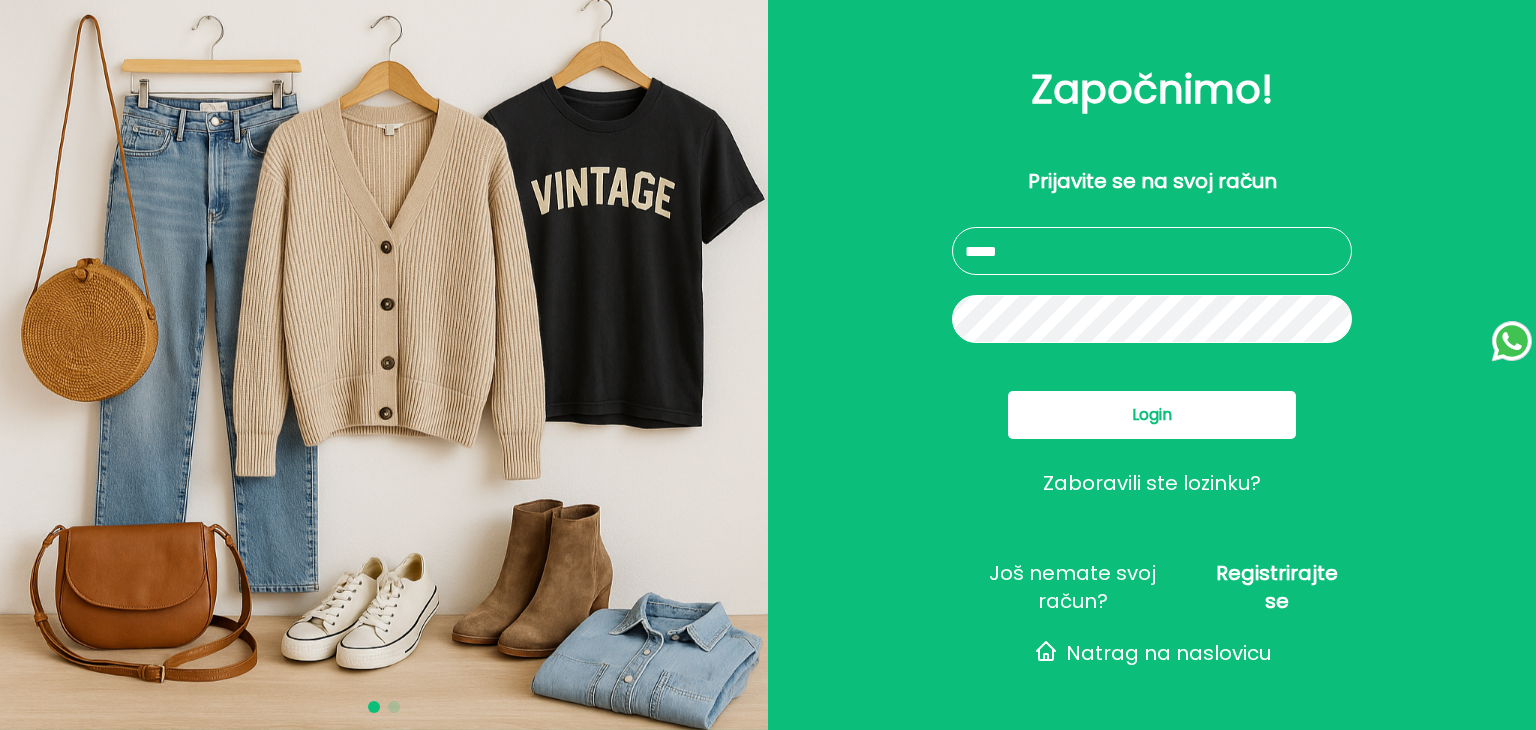 click at bounding box center [1152, 251] 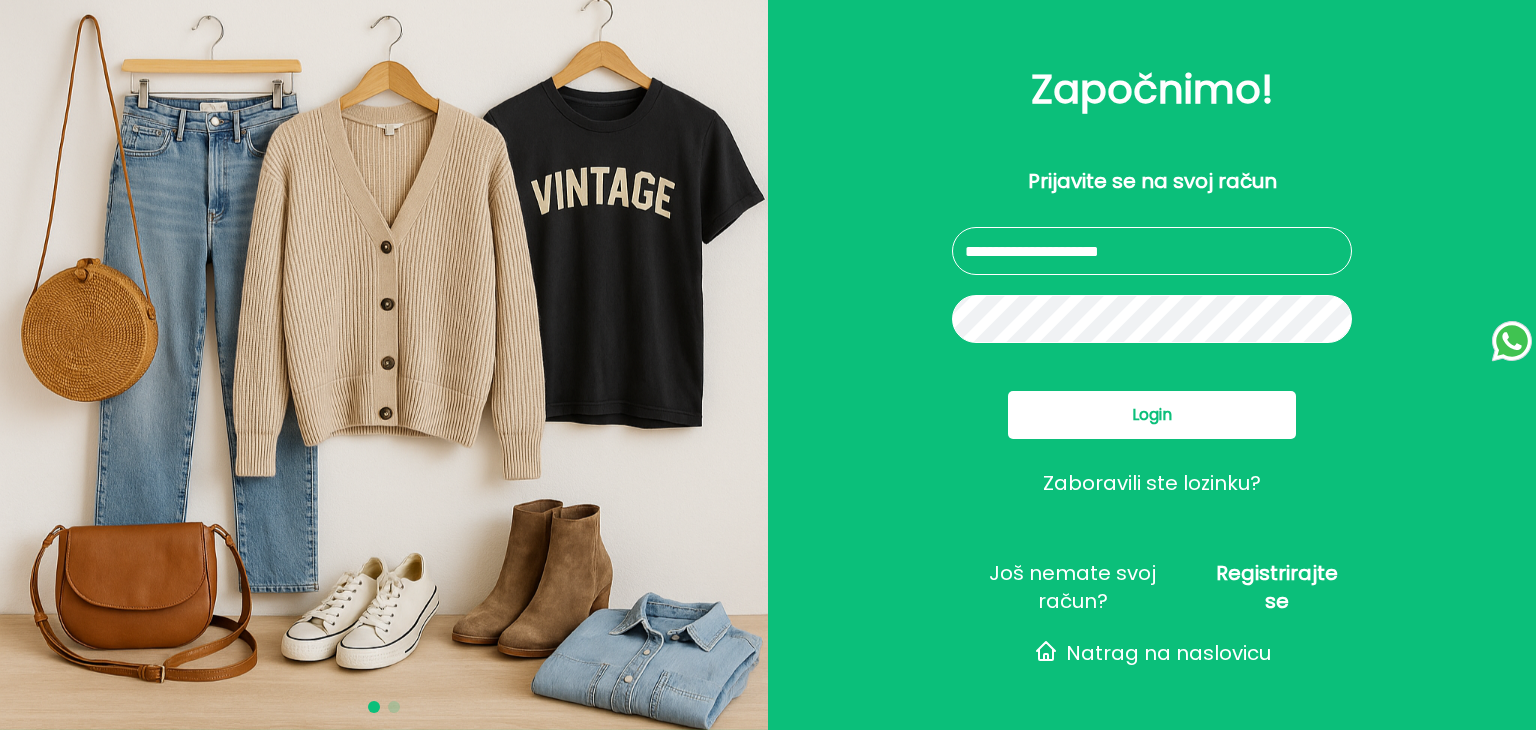 type on "**********" 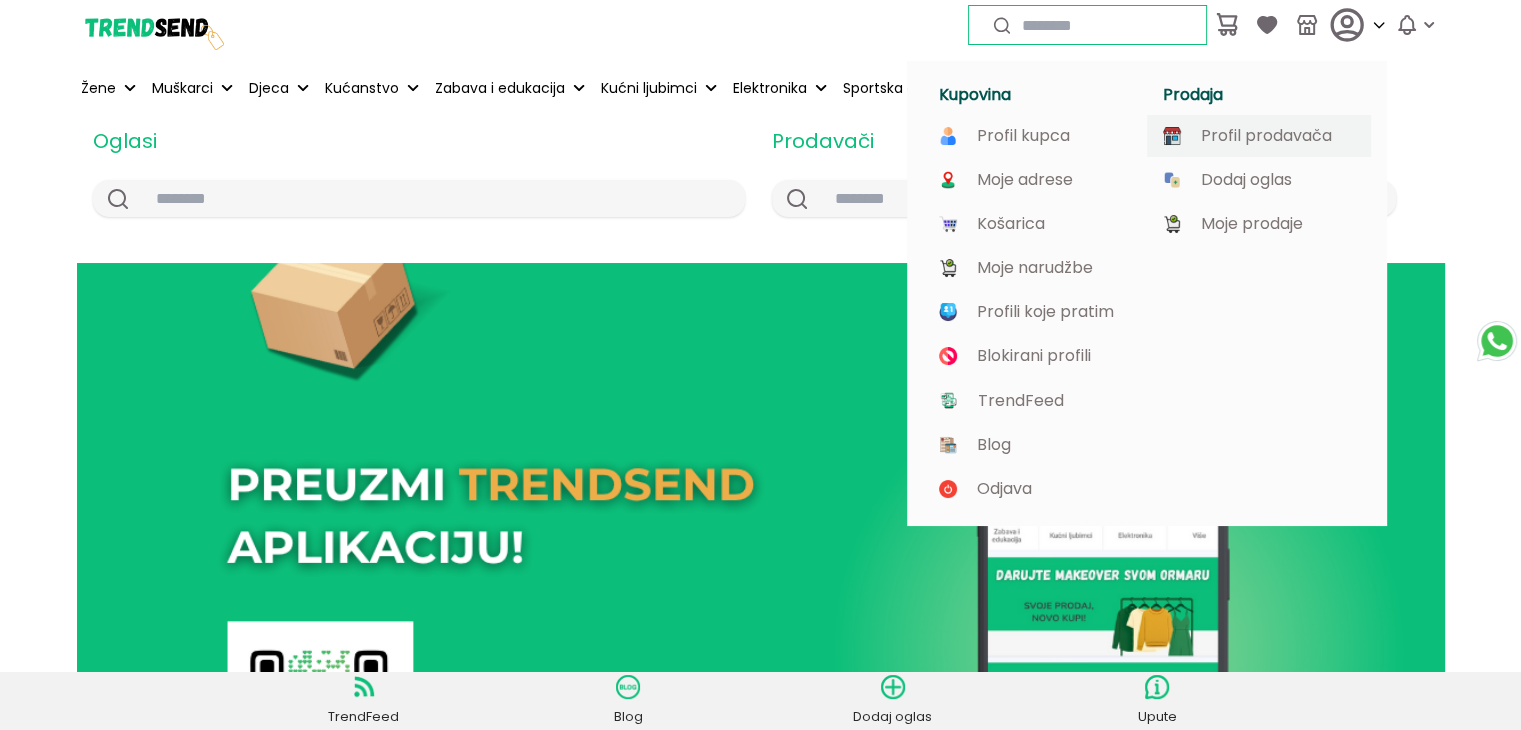 click on "Profil prodavača" at bounding box center (1266, 136) 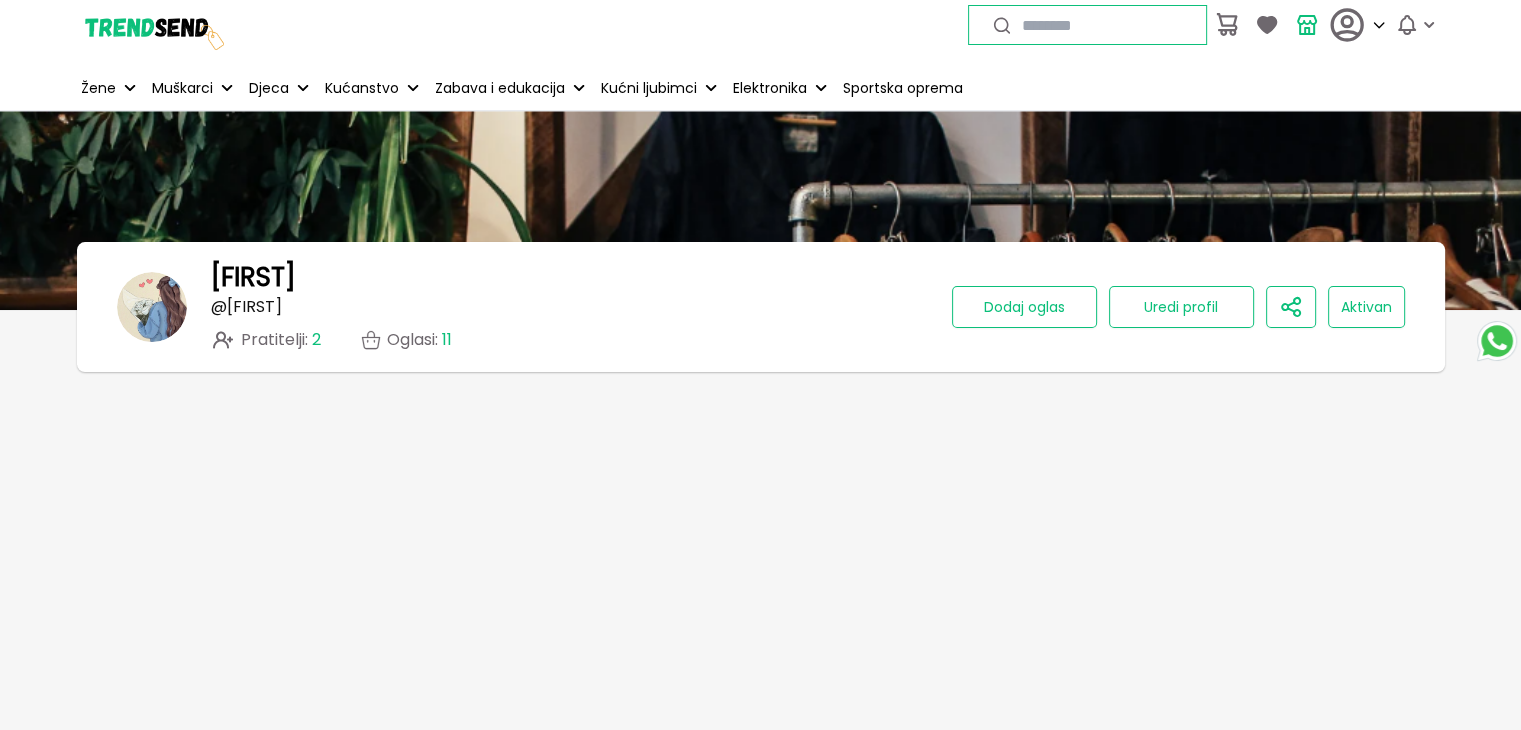 click on "Pratitelji :   [NUMBER]" at bounding box center (281, 340) 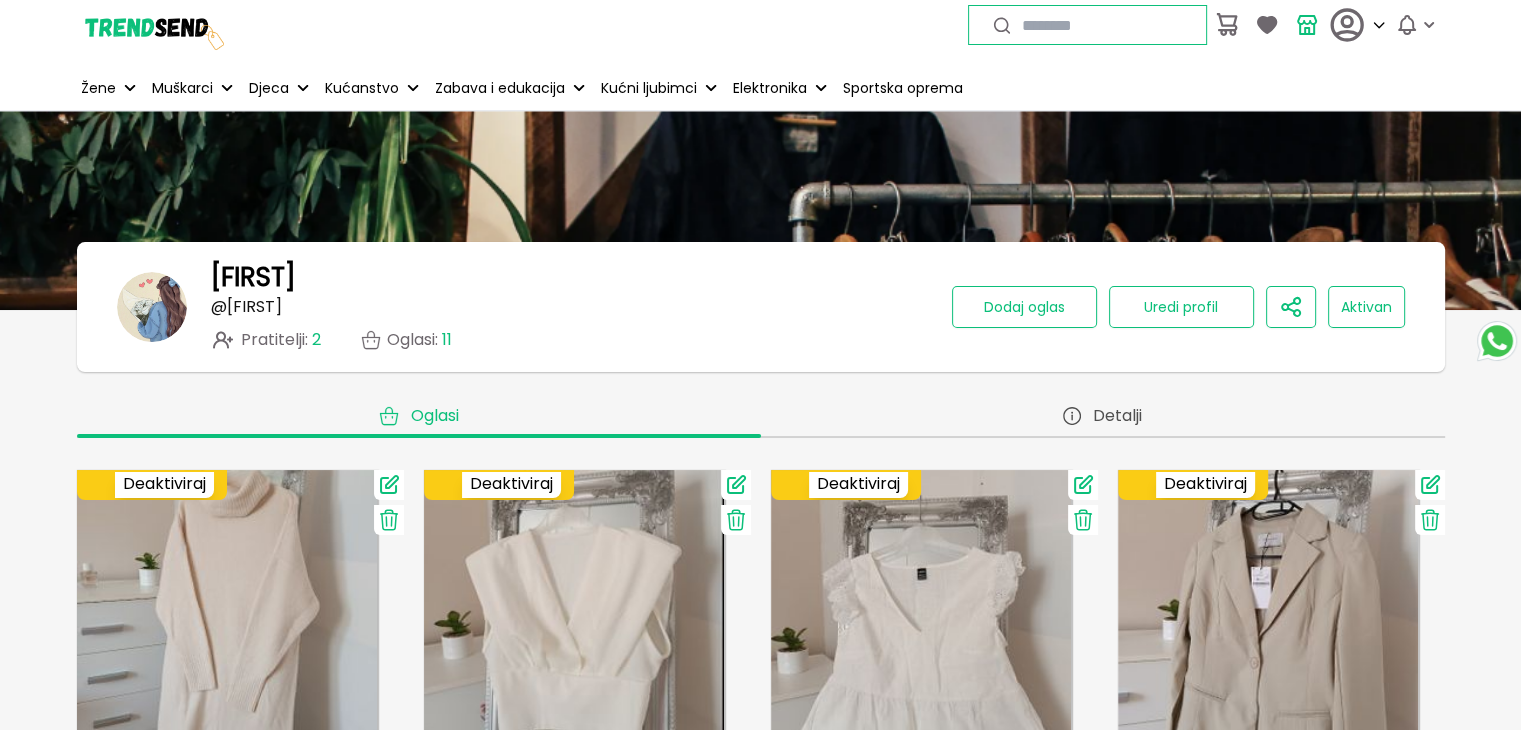 scroll, scrollTop: 300, scrollLeft: 0, axis: vertical 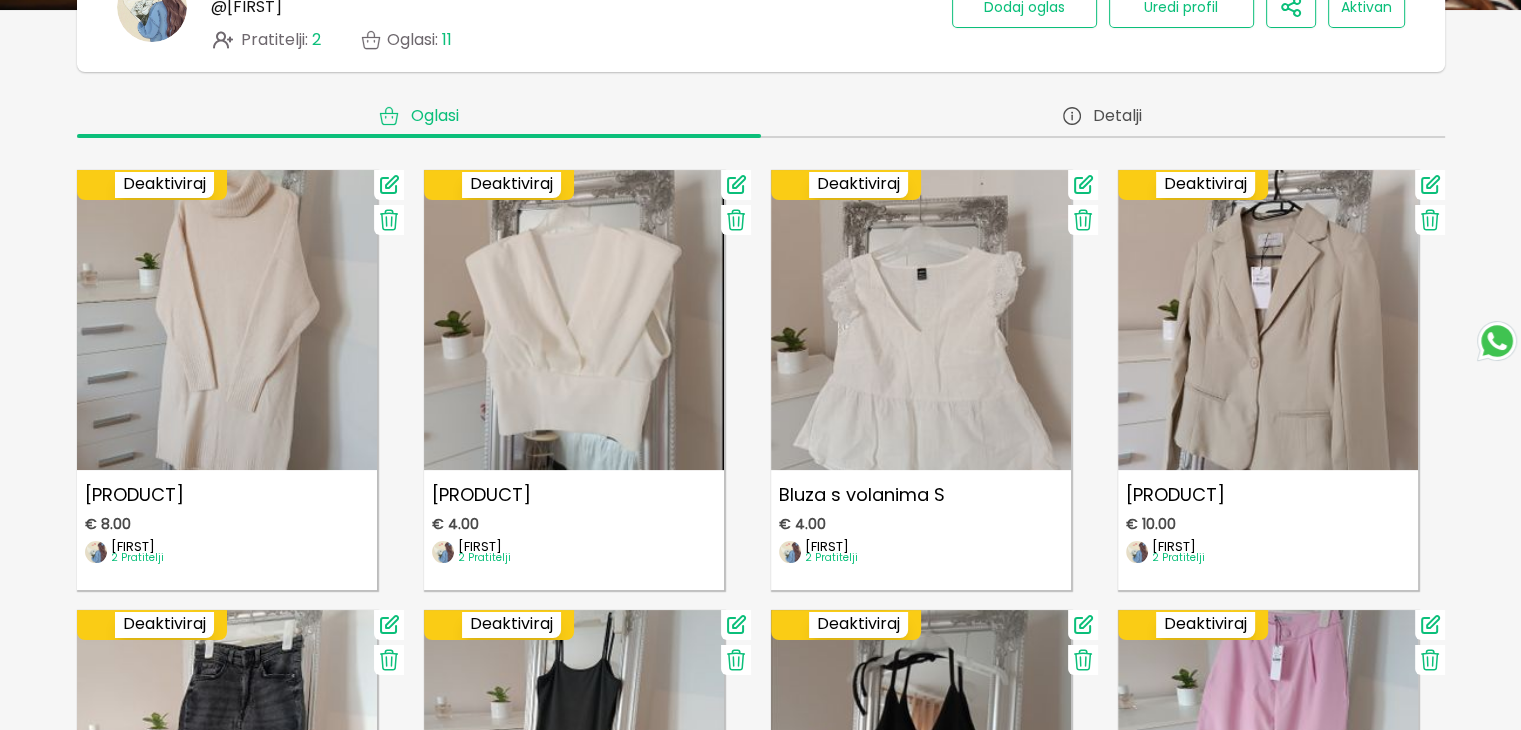 click on "Use setting Deaktiviraj" at bounding box center (504, 185) 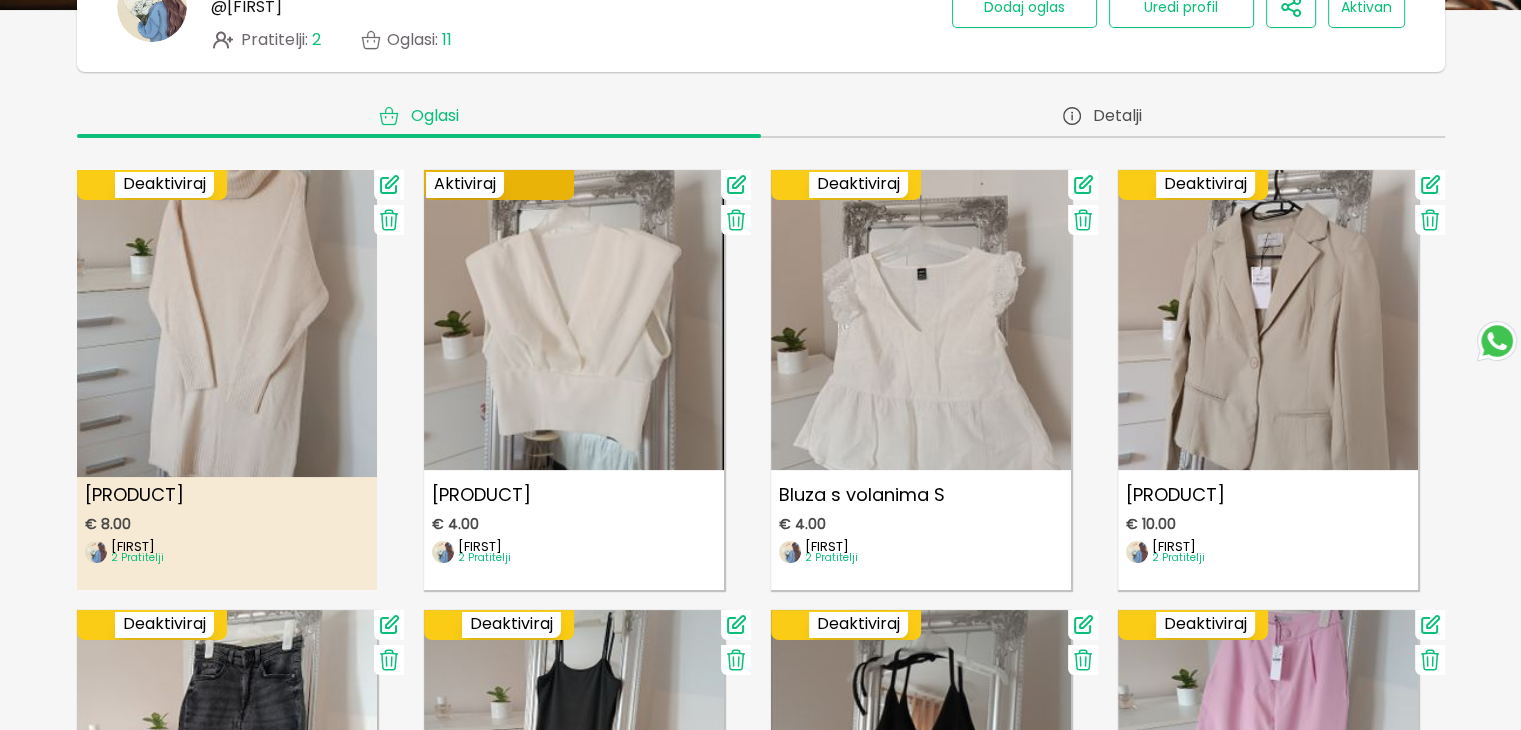 scroll, scrollTop: 600, scrollLeft: 0, axis: vertical 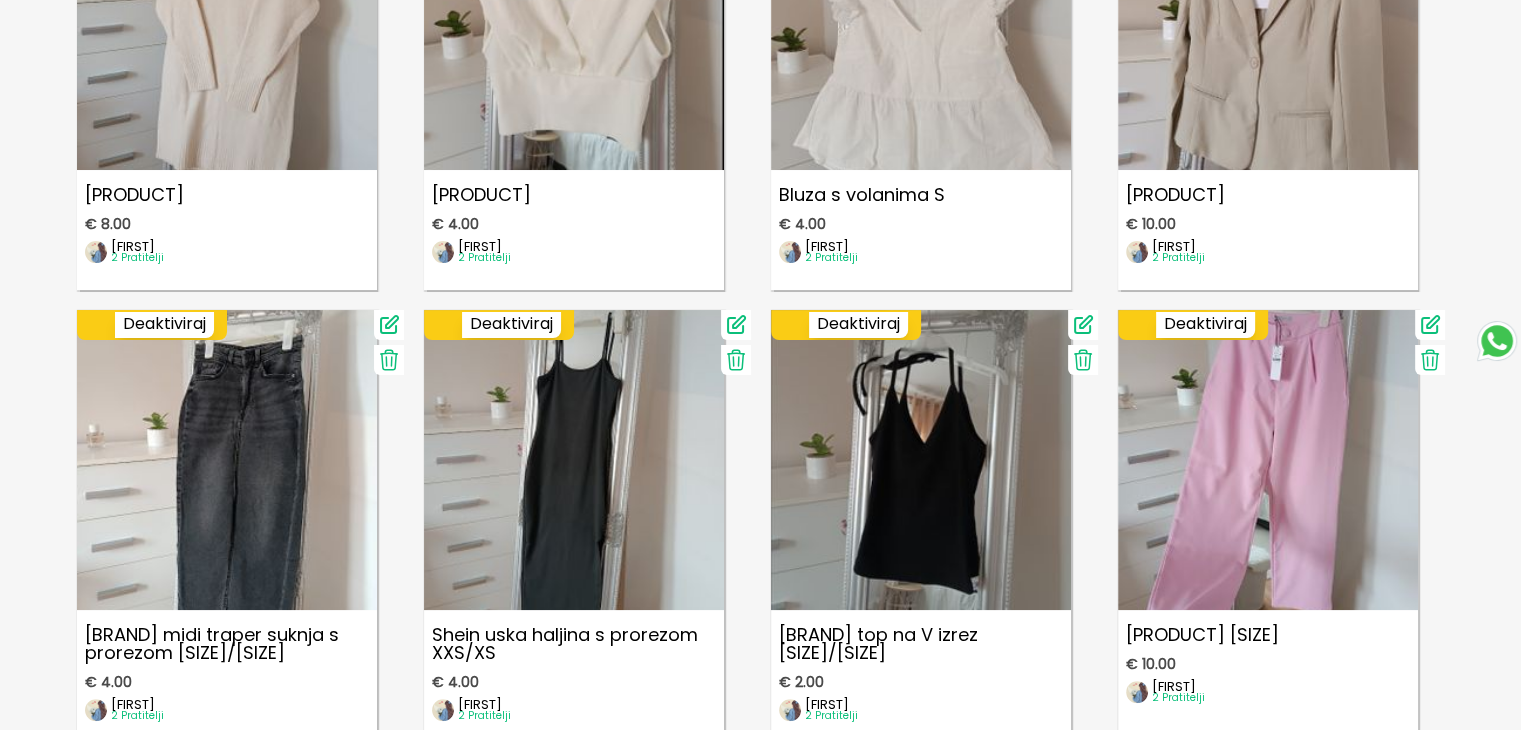 click on "Use setting Deaktiviraj" at bounding box center (157, 325) 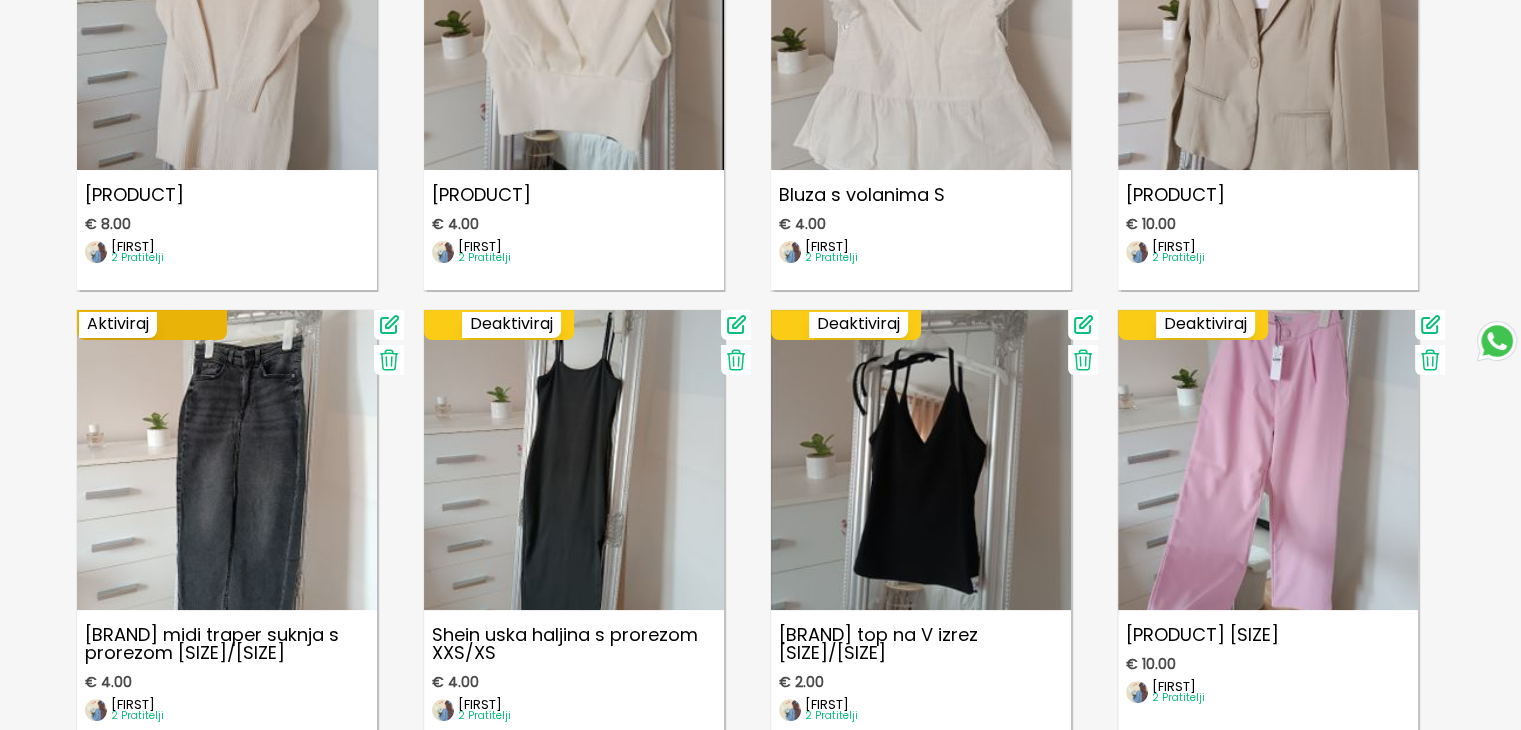 click on "Use setting Deaktiviraj" at bounding box center [504, 325] 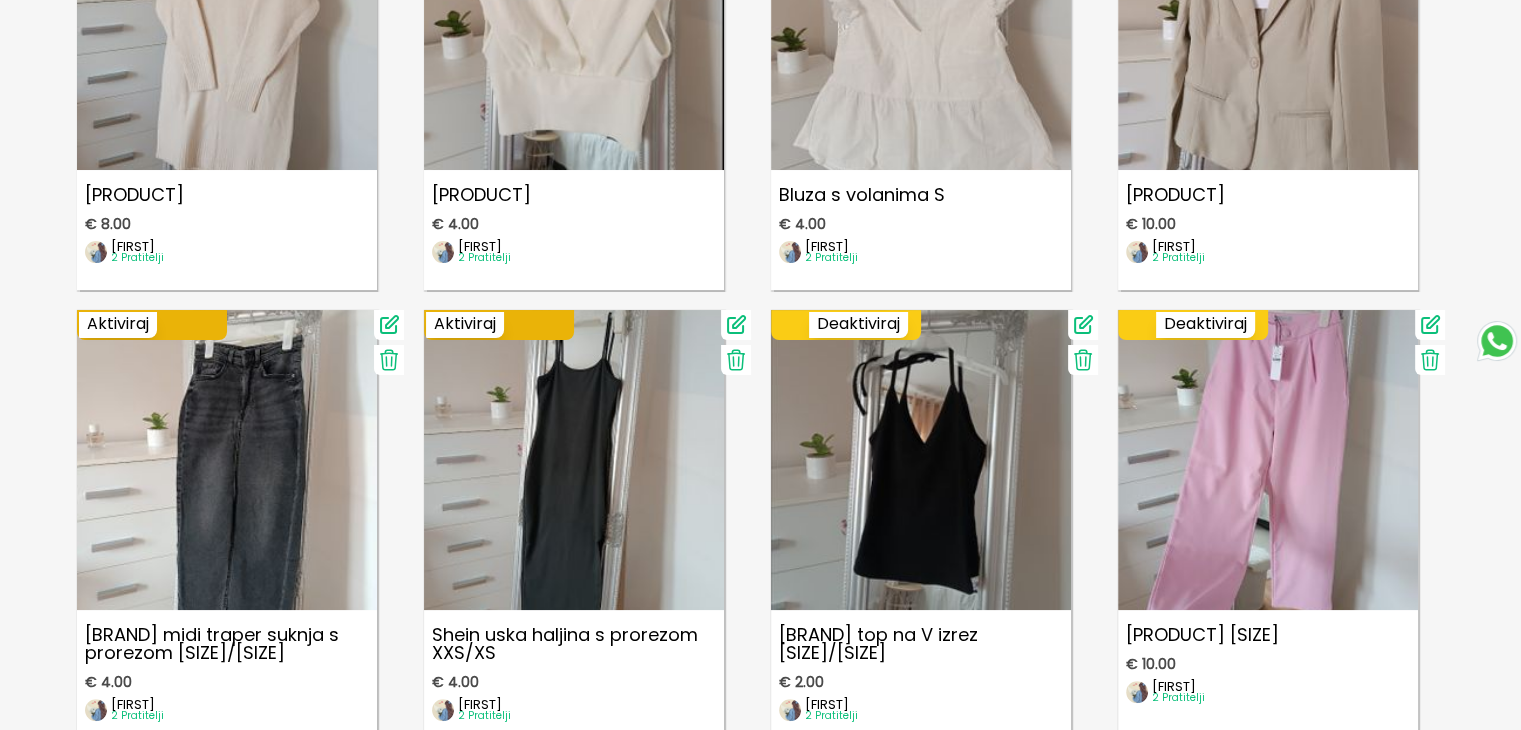 click on "Use setting Deaktiviraj" at bounding box center [851, 325] 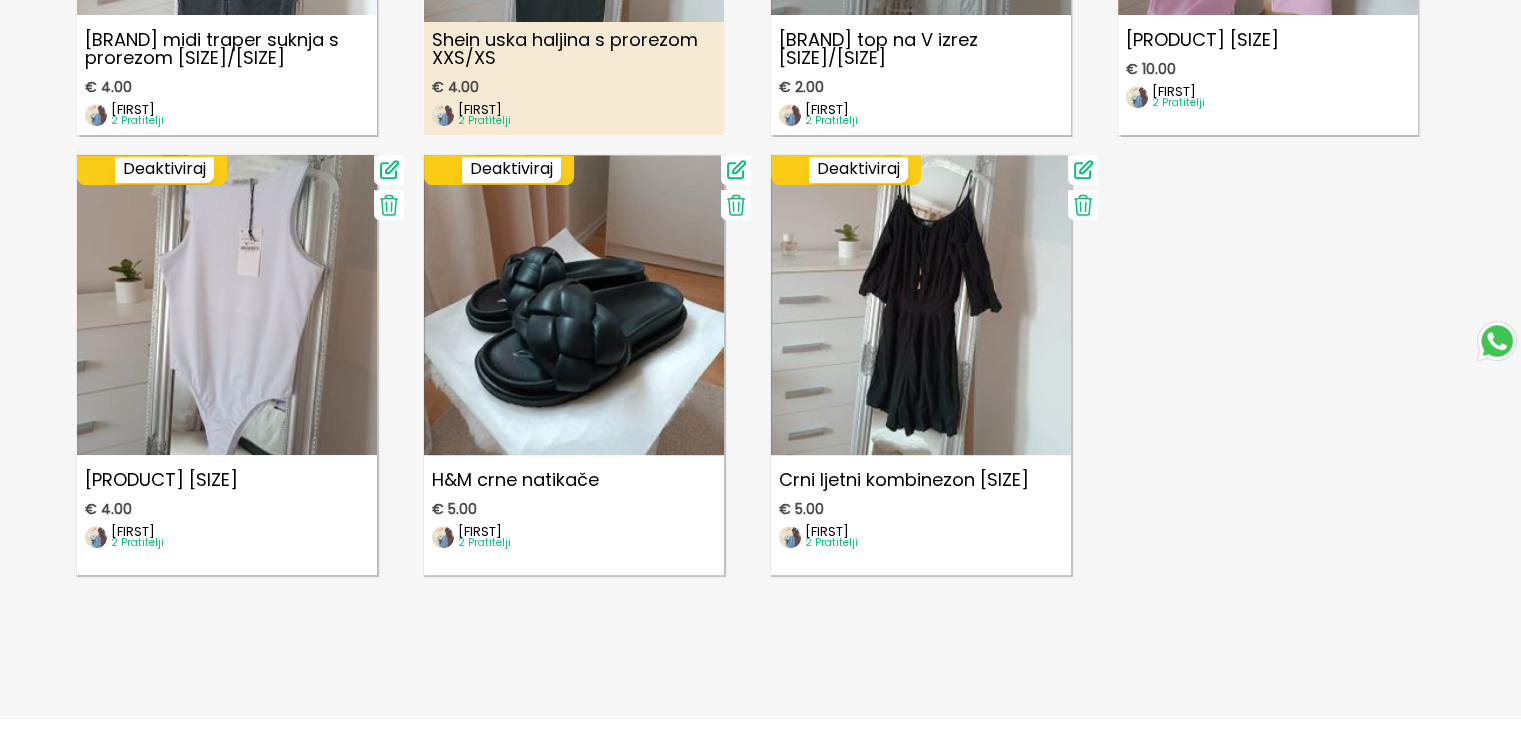 scroll, scrollTop: 1200, scrollLeft: 0, axis: vertical 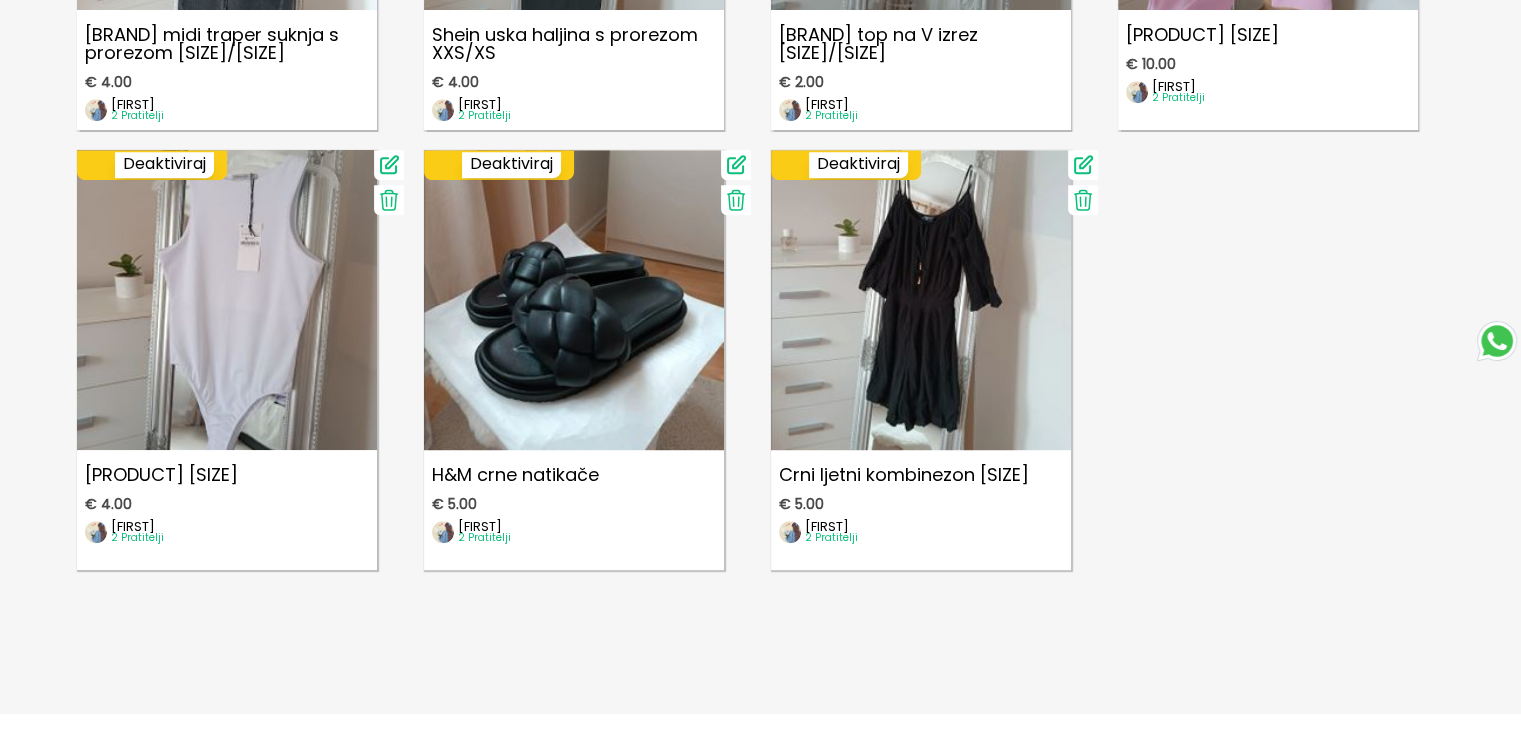 click on "Use setting Deaktiviraj" at bounding box center [504, 165] 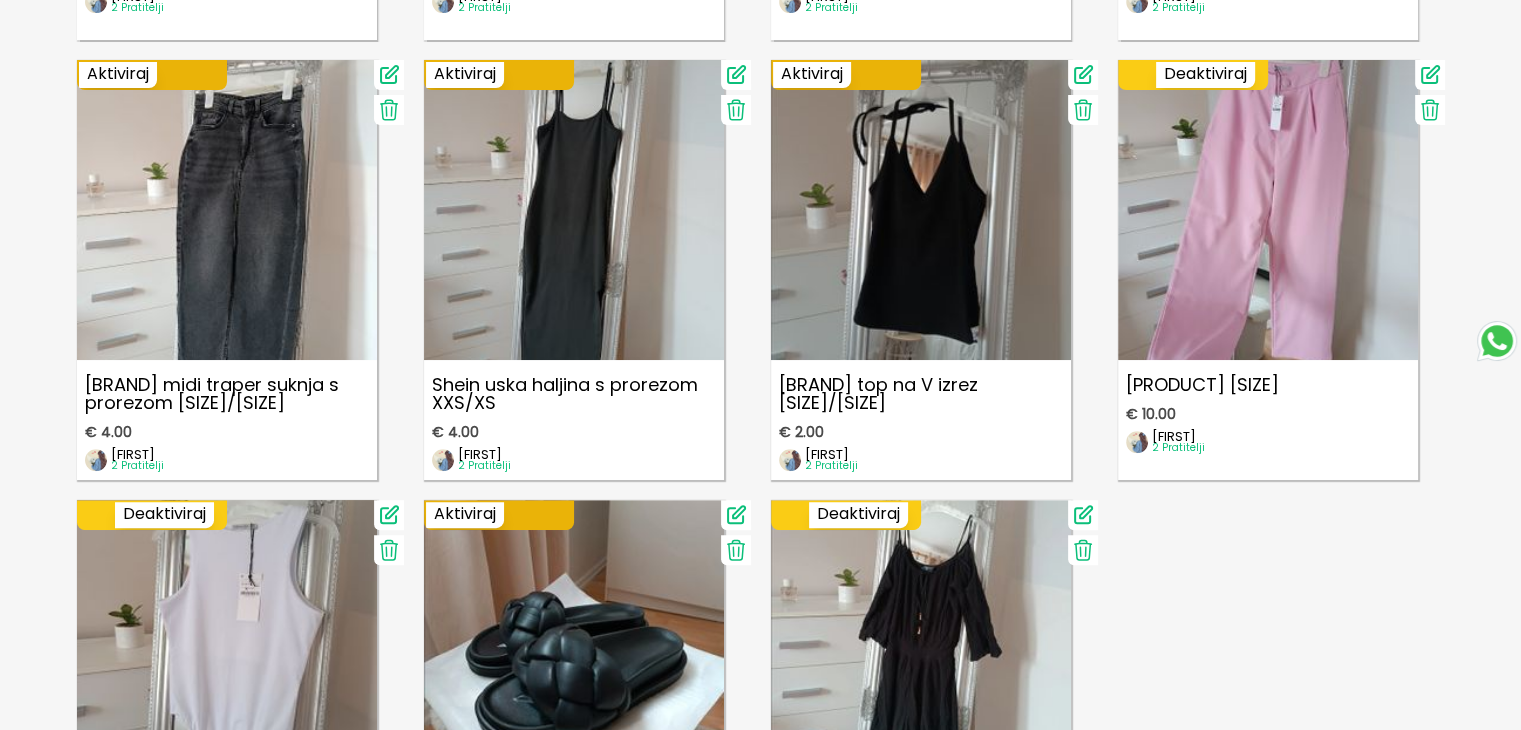 scroll, scrollTop: 0, scrollLeft: 0, axis: both 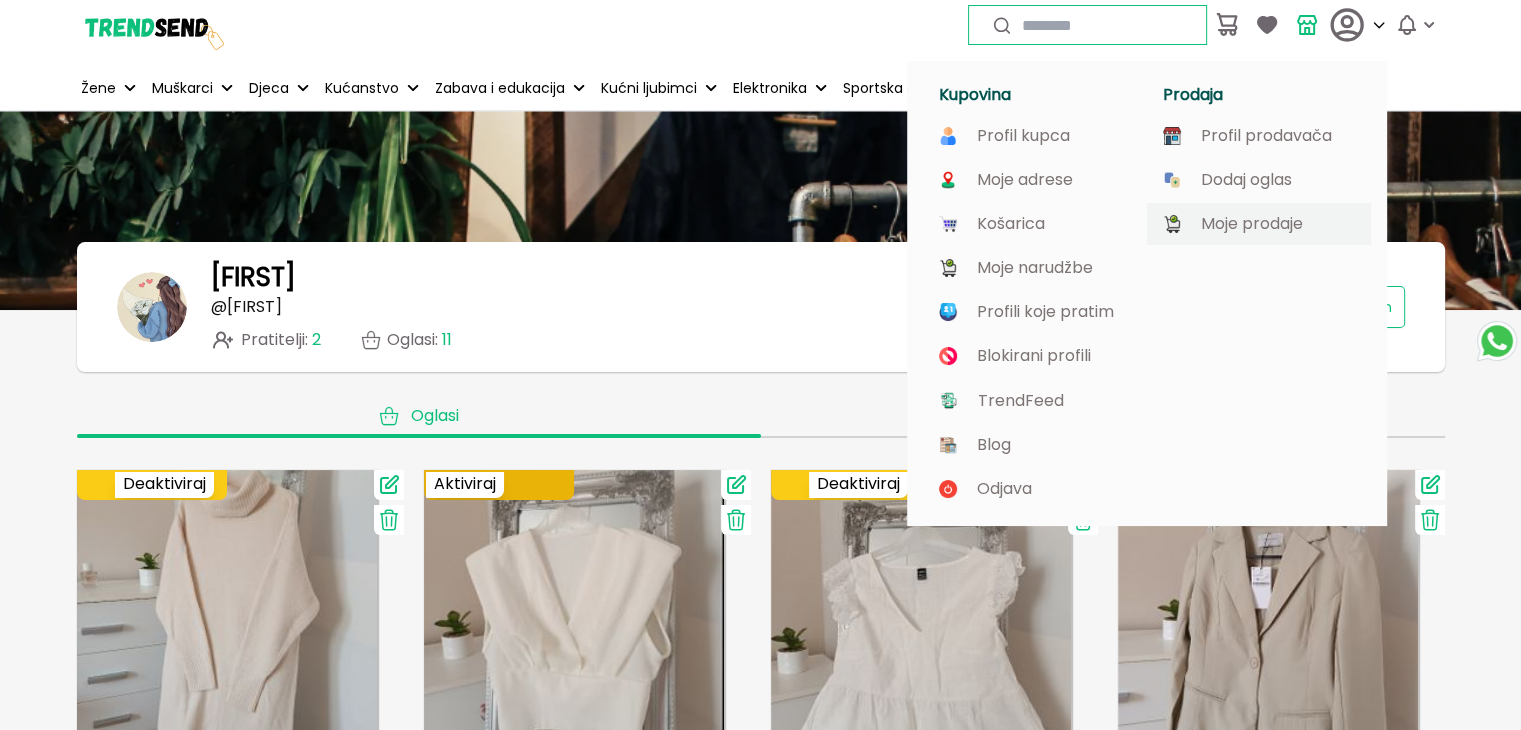 click on "Moje prodaje" at bounding box center (1252, 224) 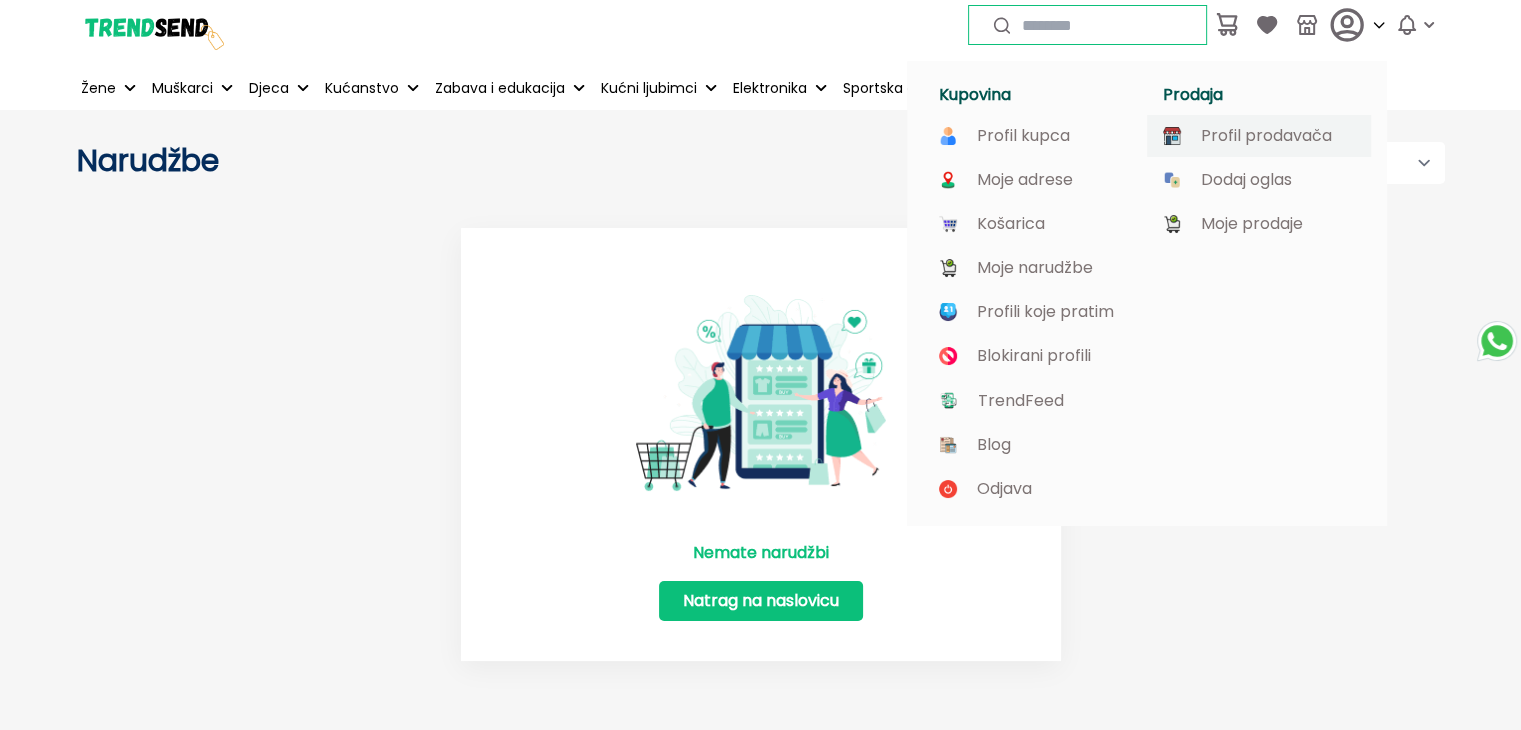 click on "Profil prodavača" at bounding box center (1266, 136) 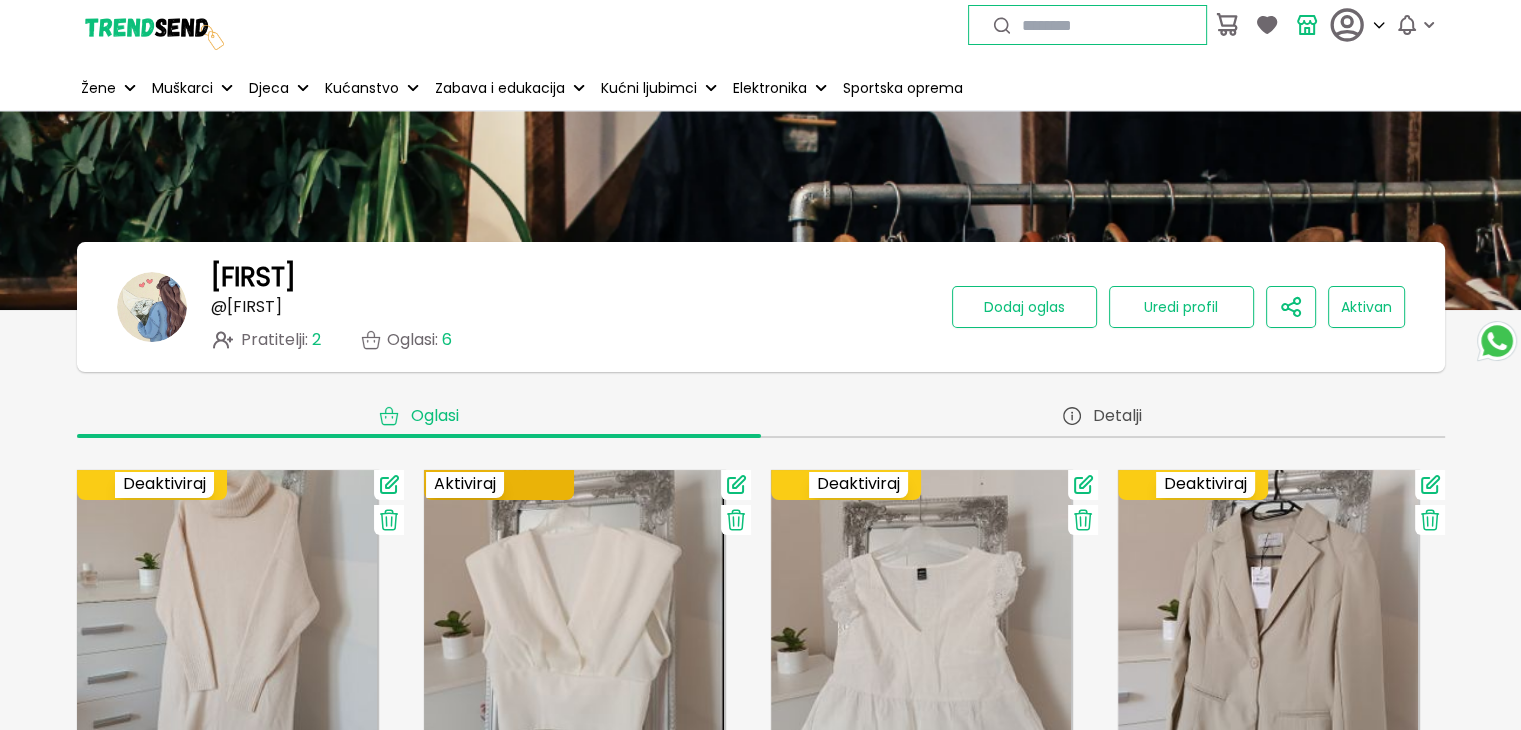 drag, startPoint x: 261, startPoint y: 333, endPoint x: 236, endPoint y: 337, distance: 25.317978 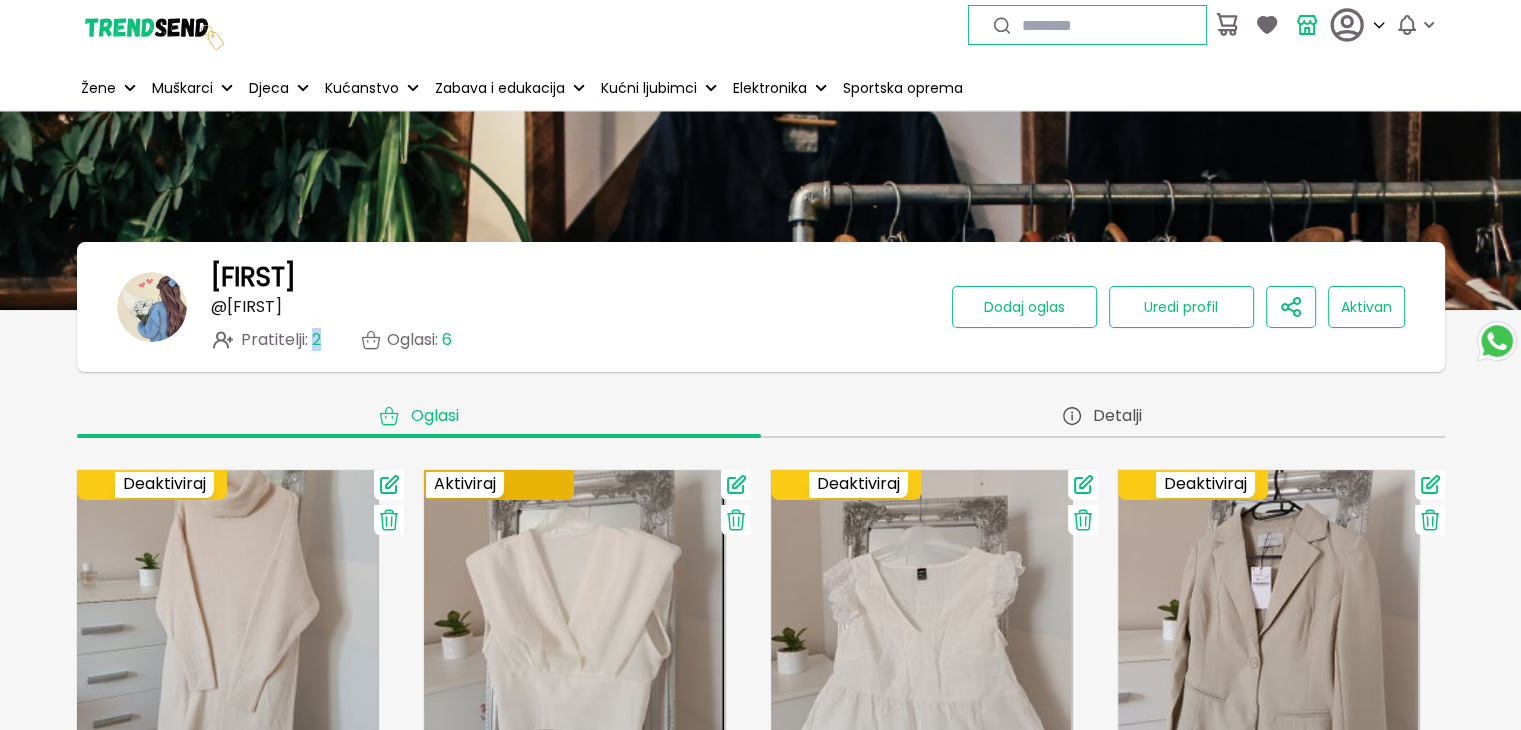 click on "2" at bounding box center [316, 339] 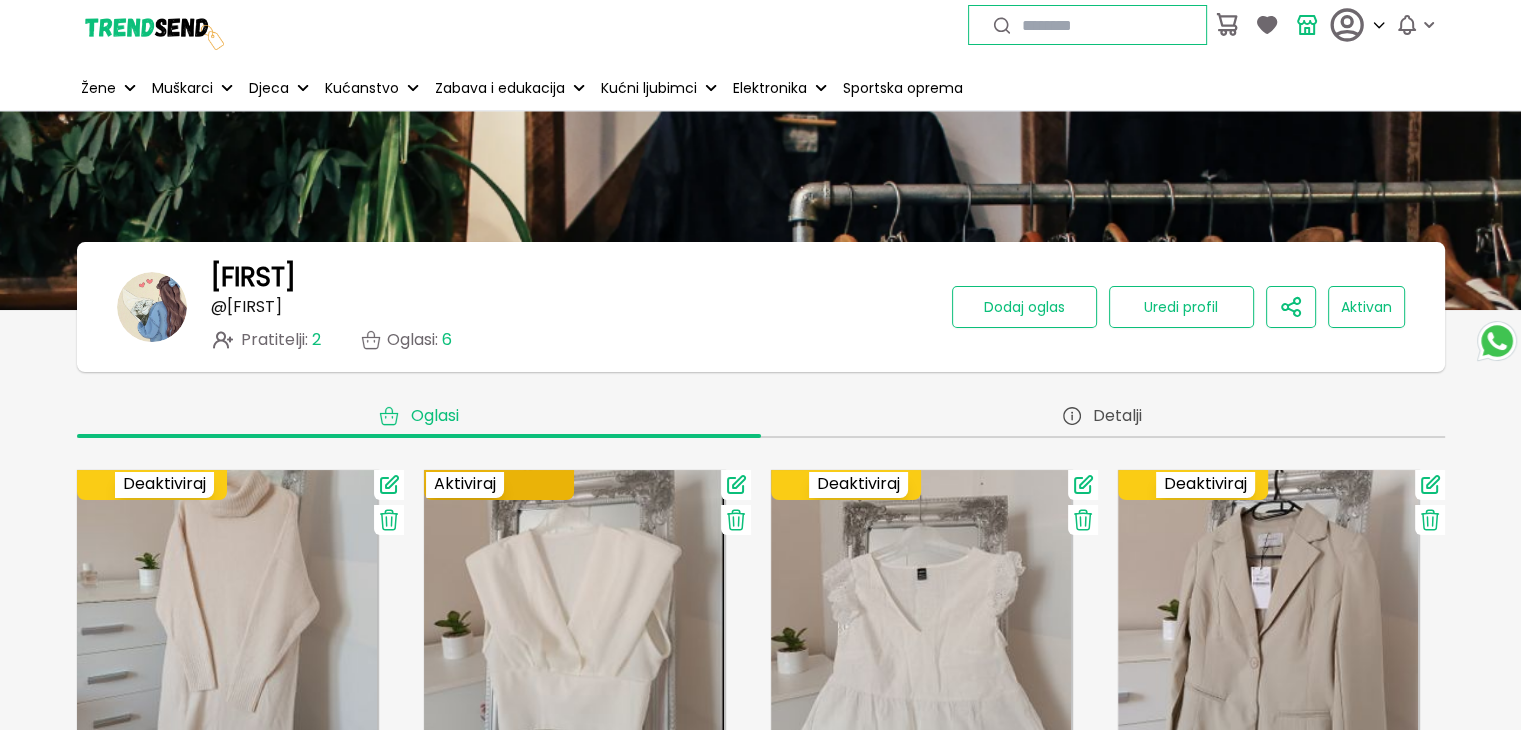click on "6" at bounding box center [447, 339] 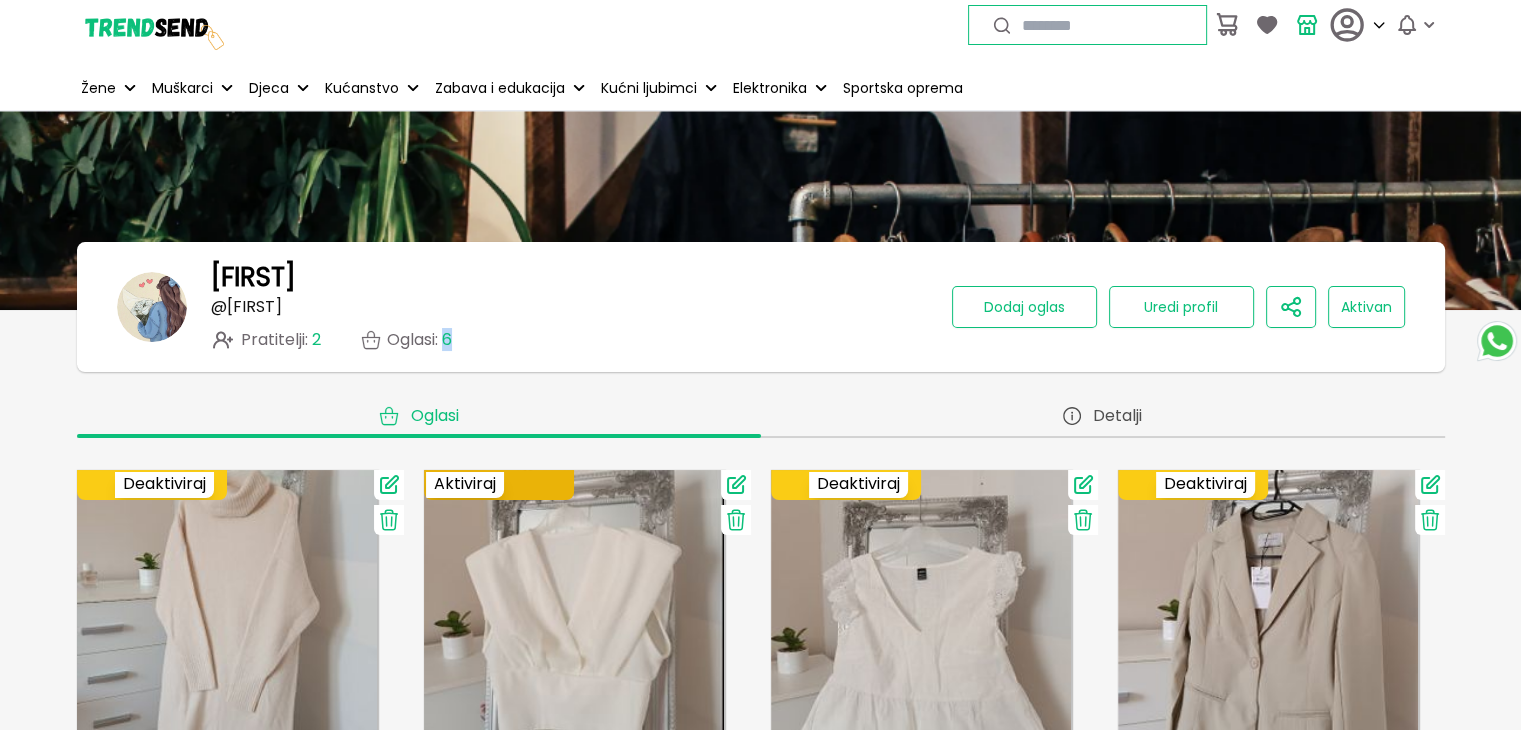 click on "6" at bounding box center [447, 339] 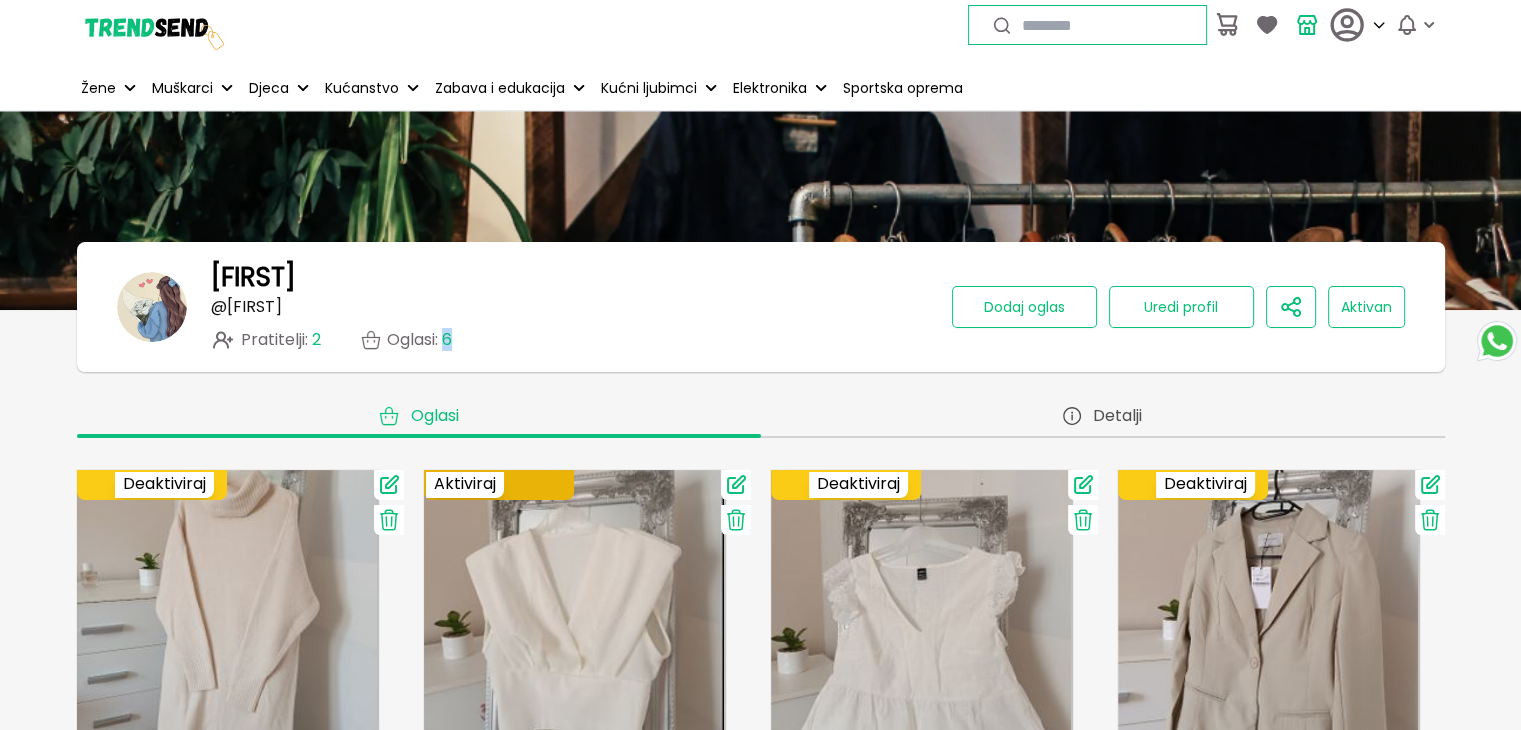 click at bounding box center (152, 307) 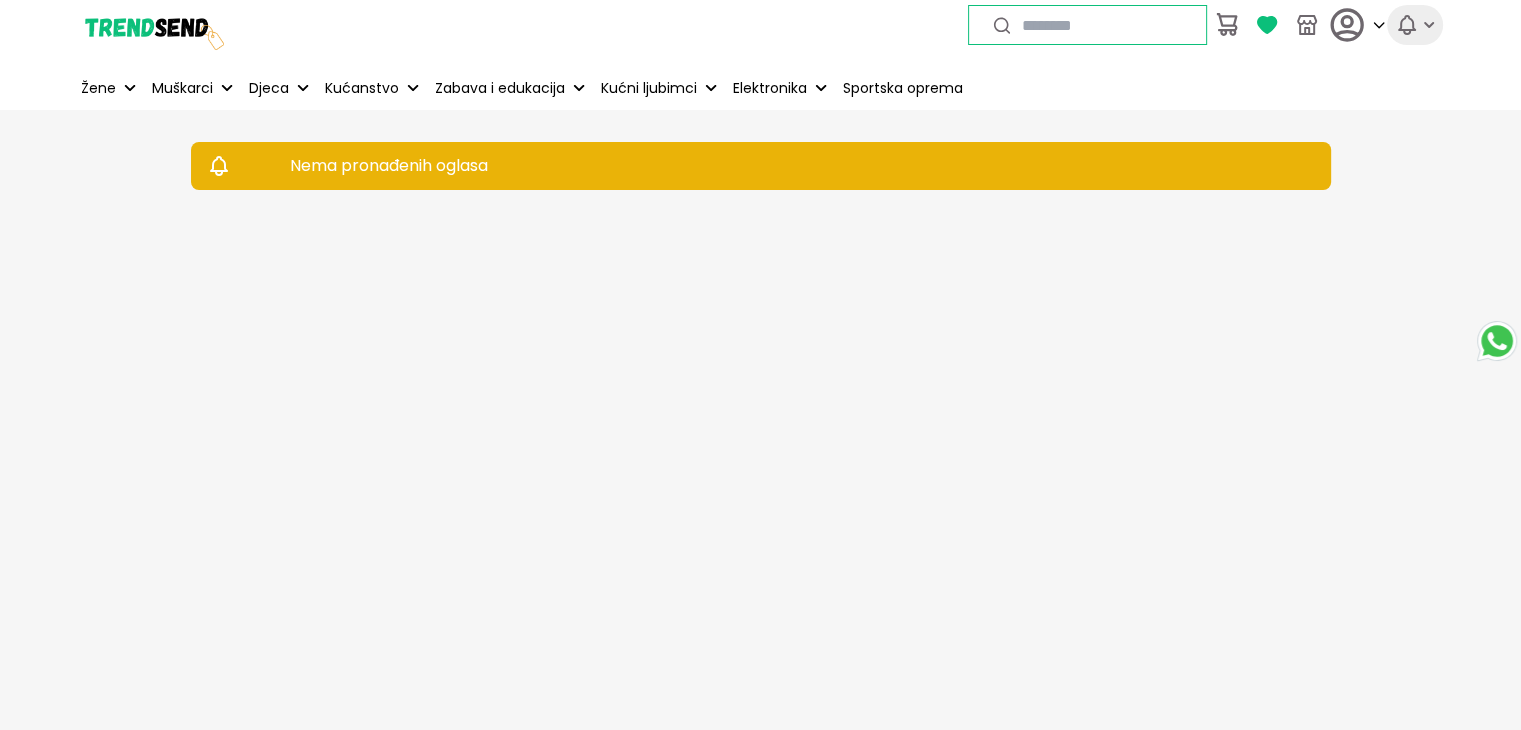 click 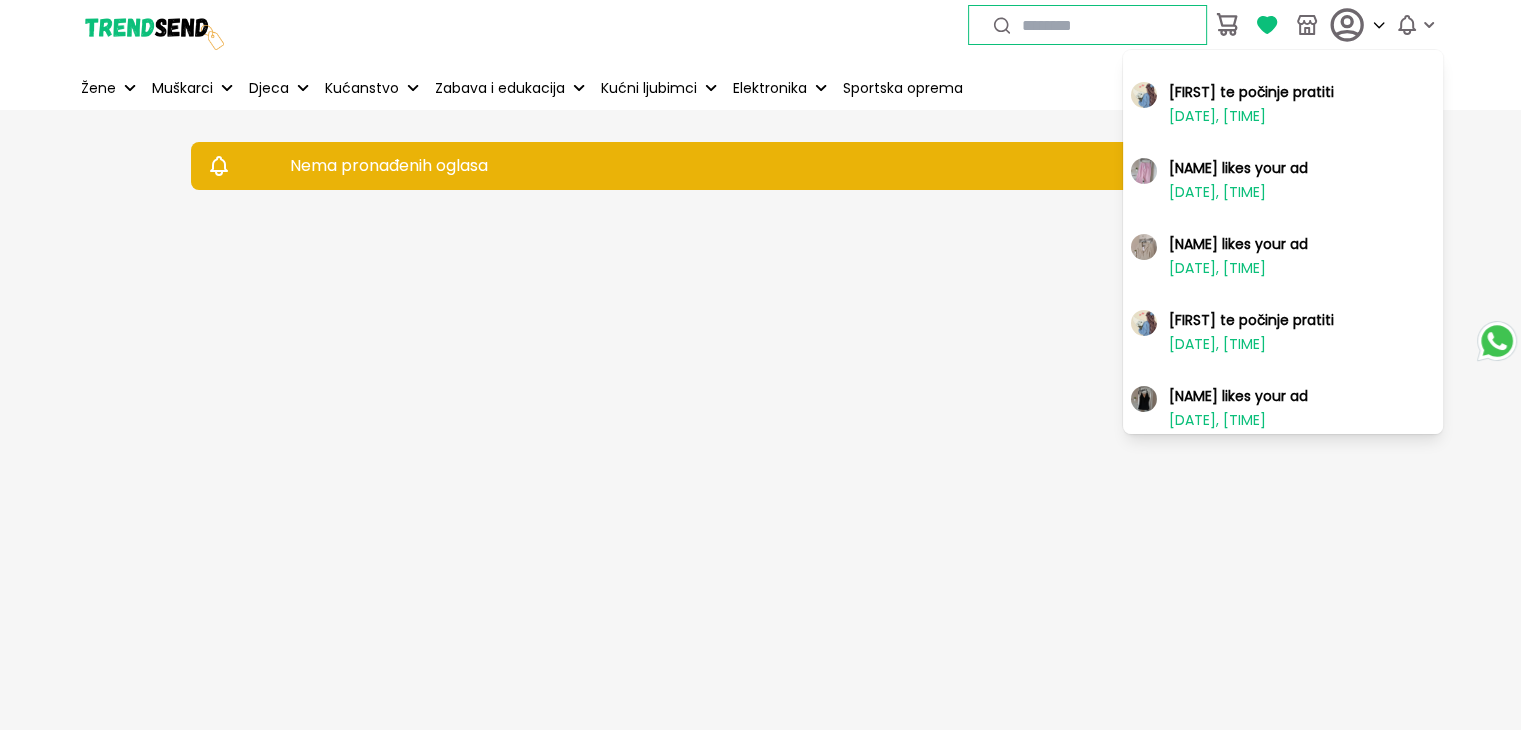 click at bounding box center [1144, 95] 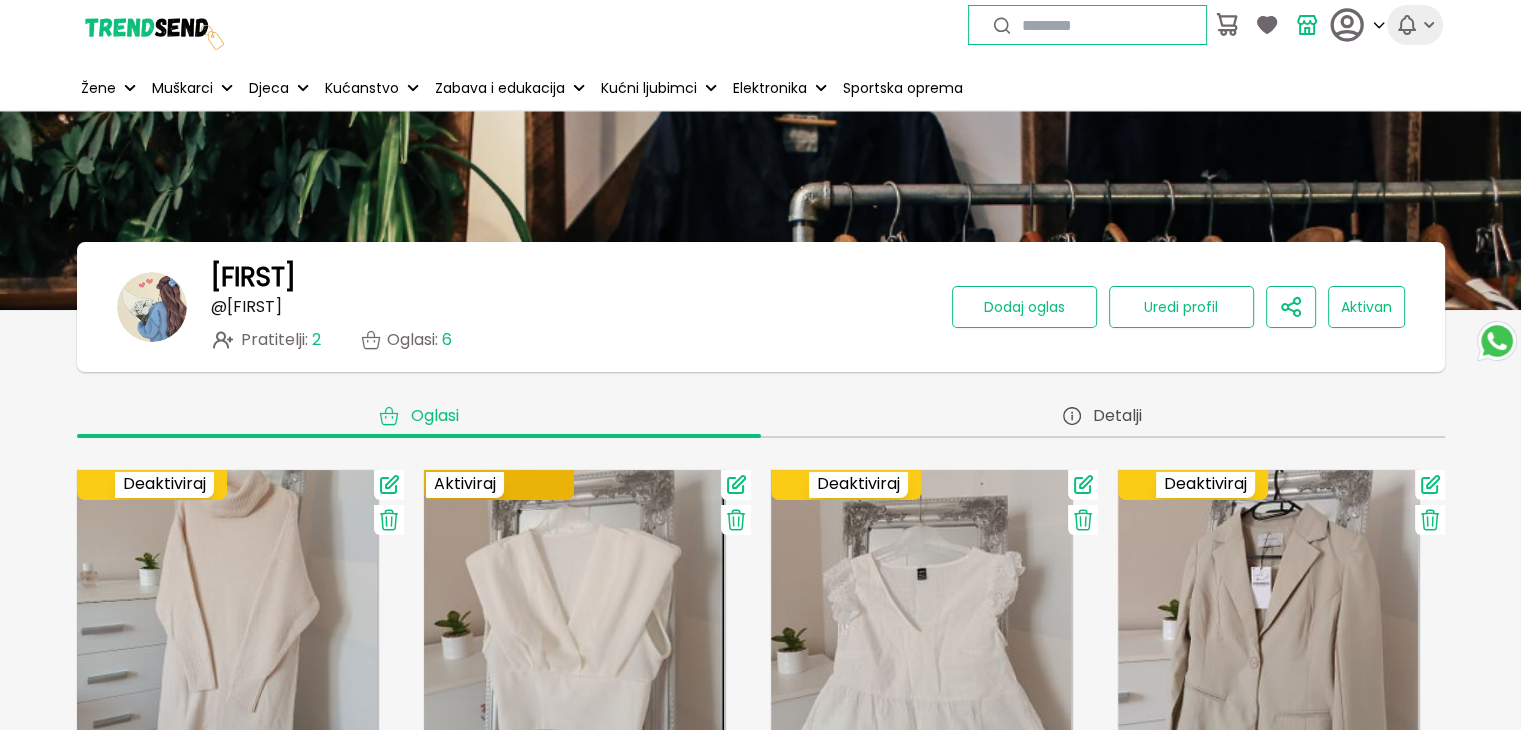 click 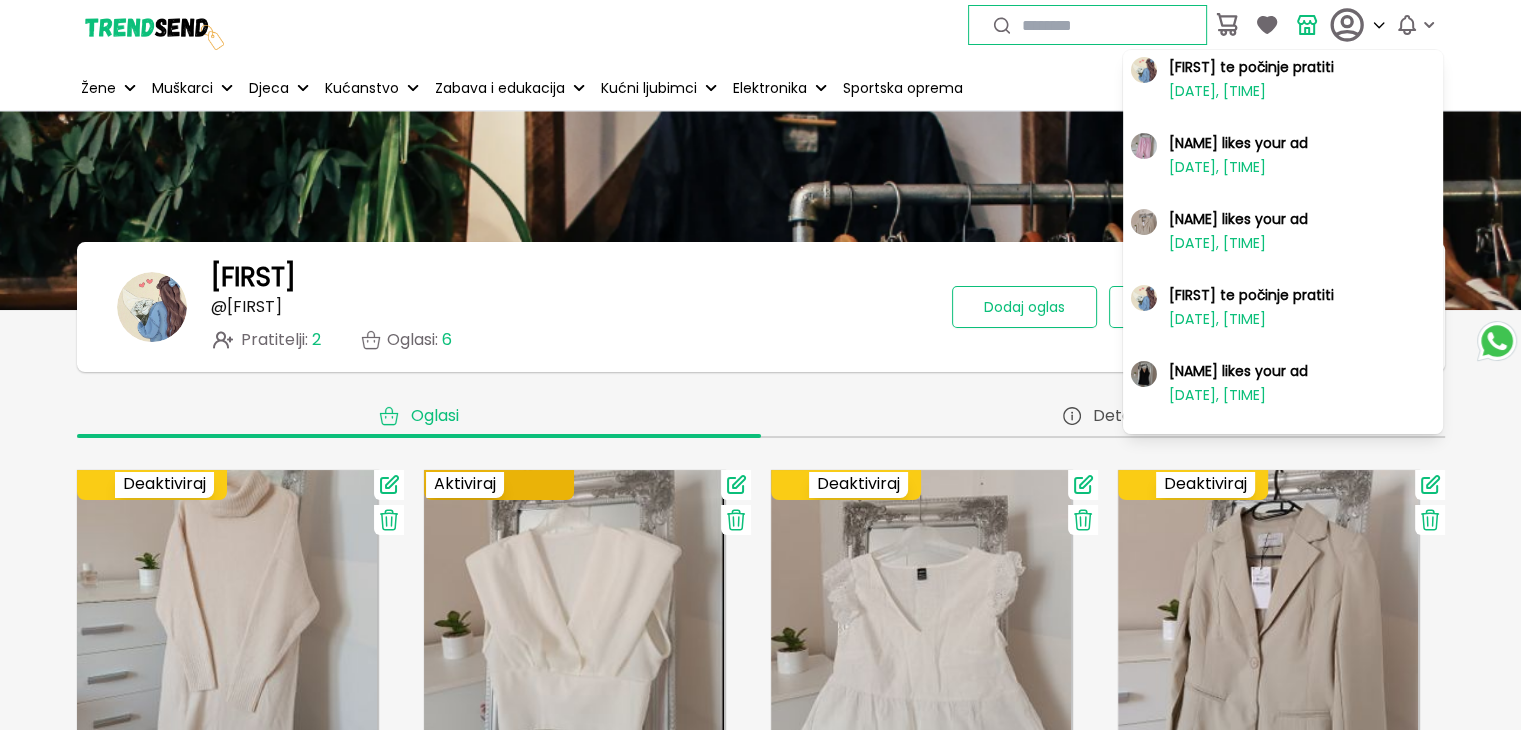 scroll, scrollTop: 0, scrollLeft: 0, axis: both 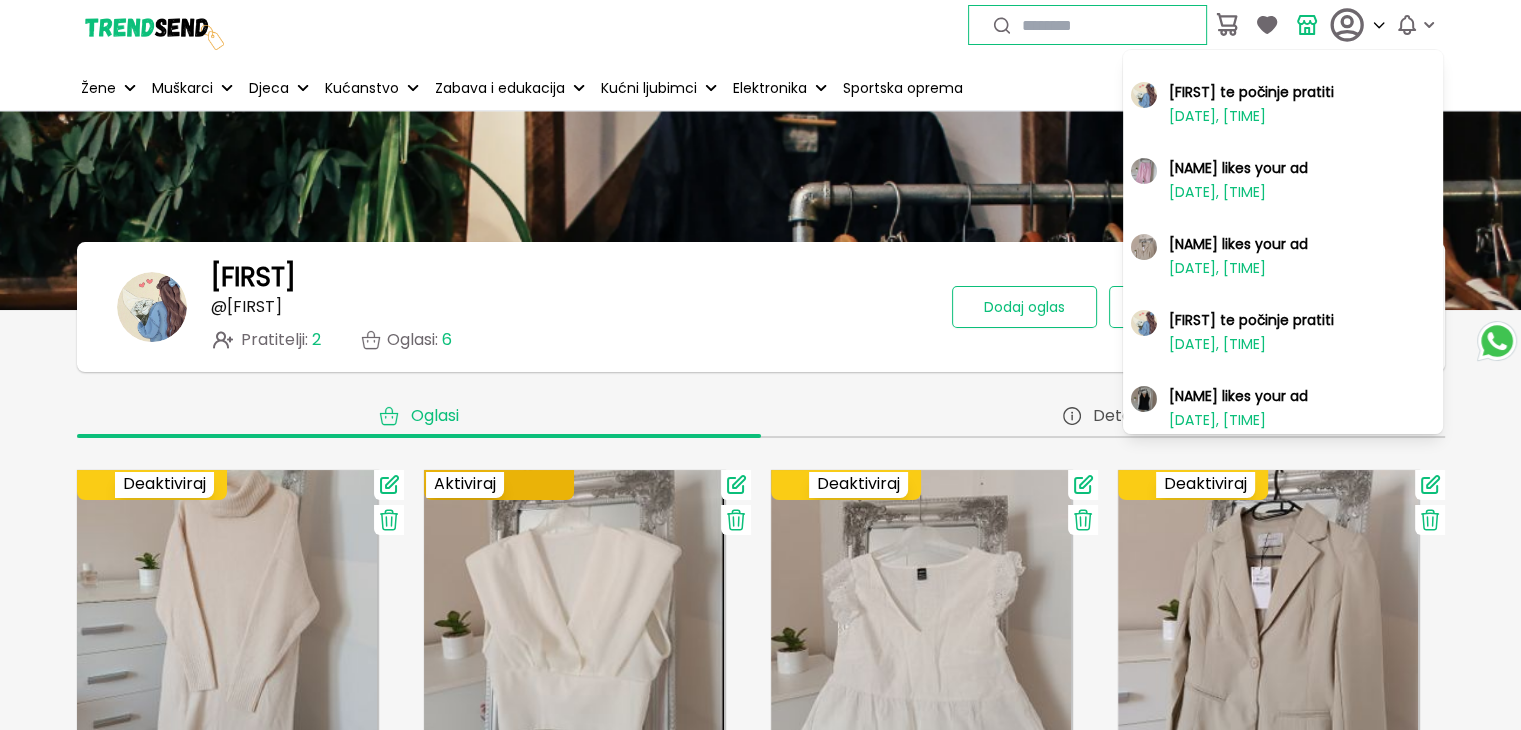 click at bounding box center (1104, 25) 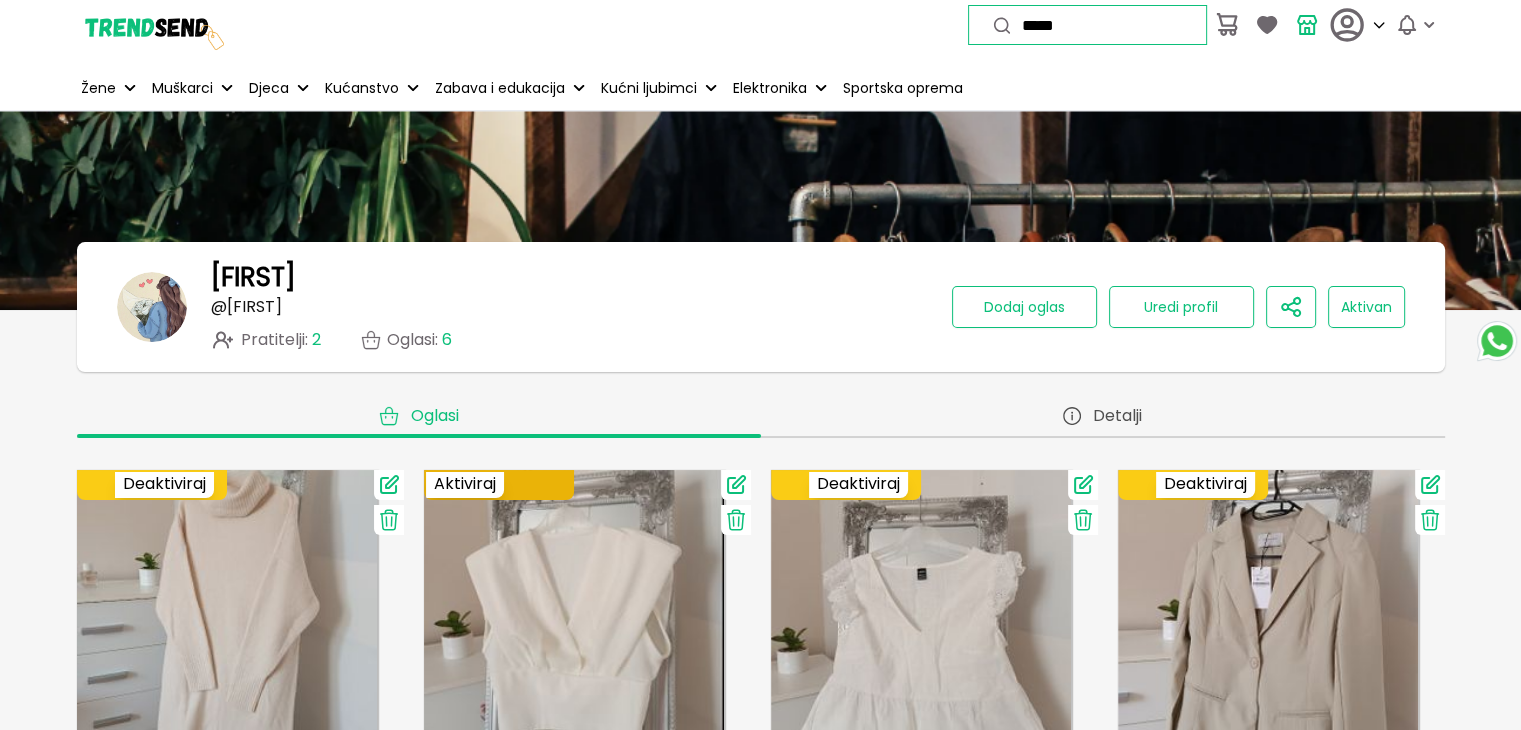 type on "*****" 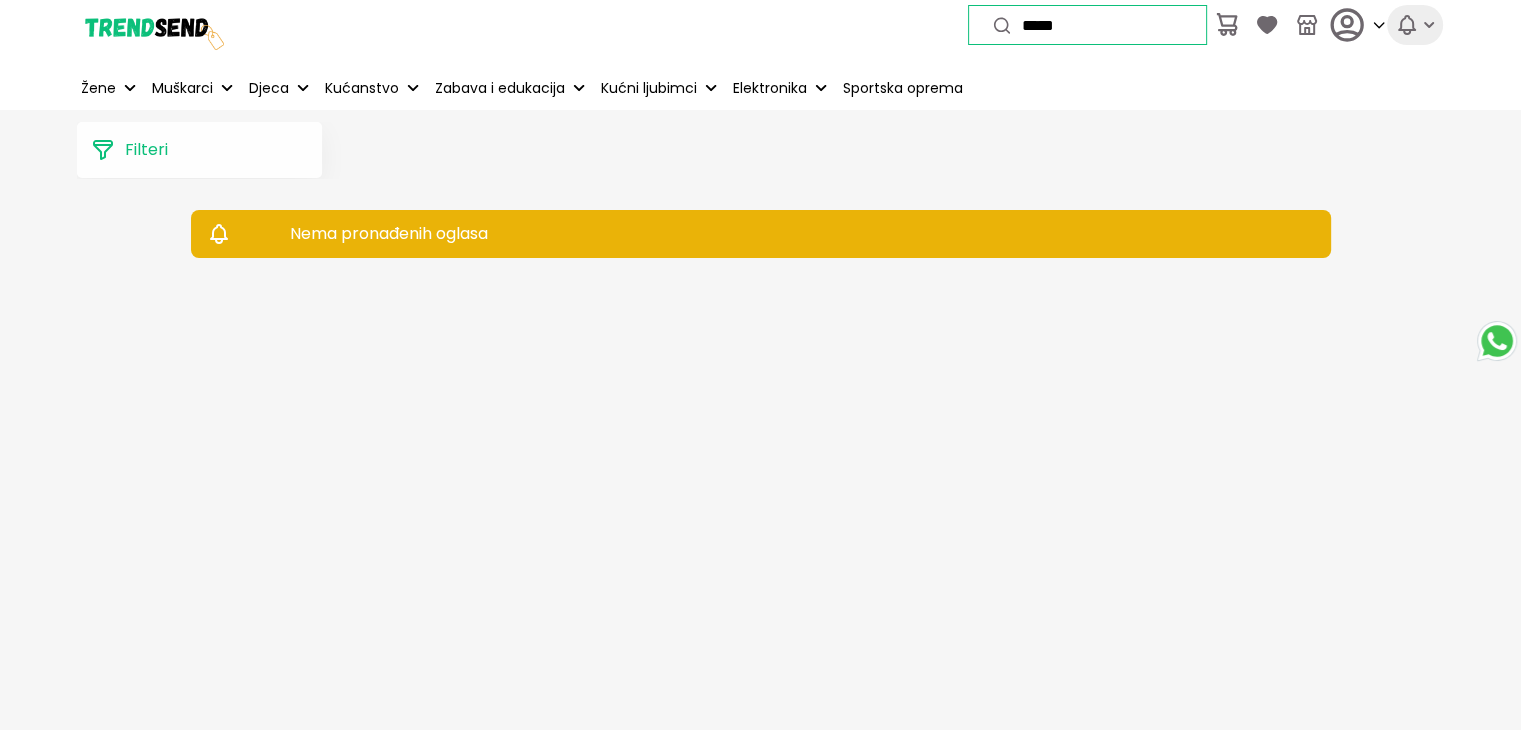 click 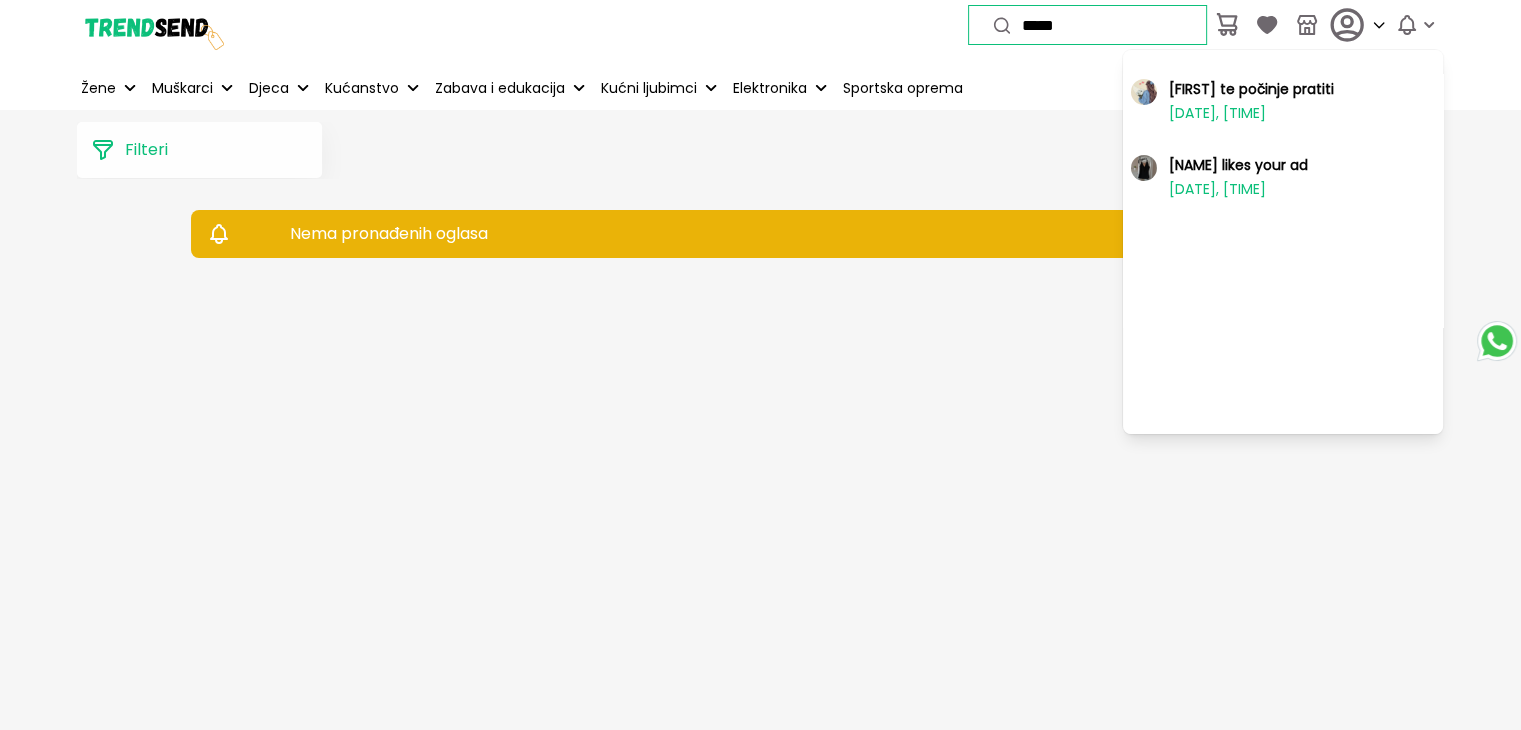 scroll, scrollTop: 0, scrollLeft: 0, axis: both 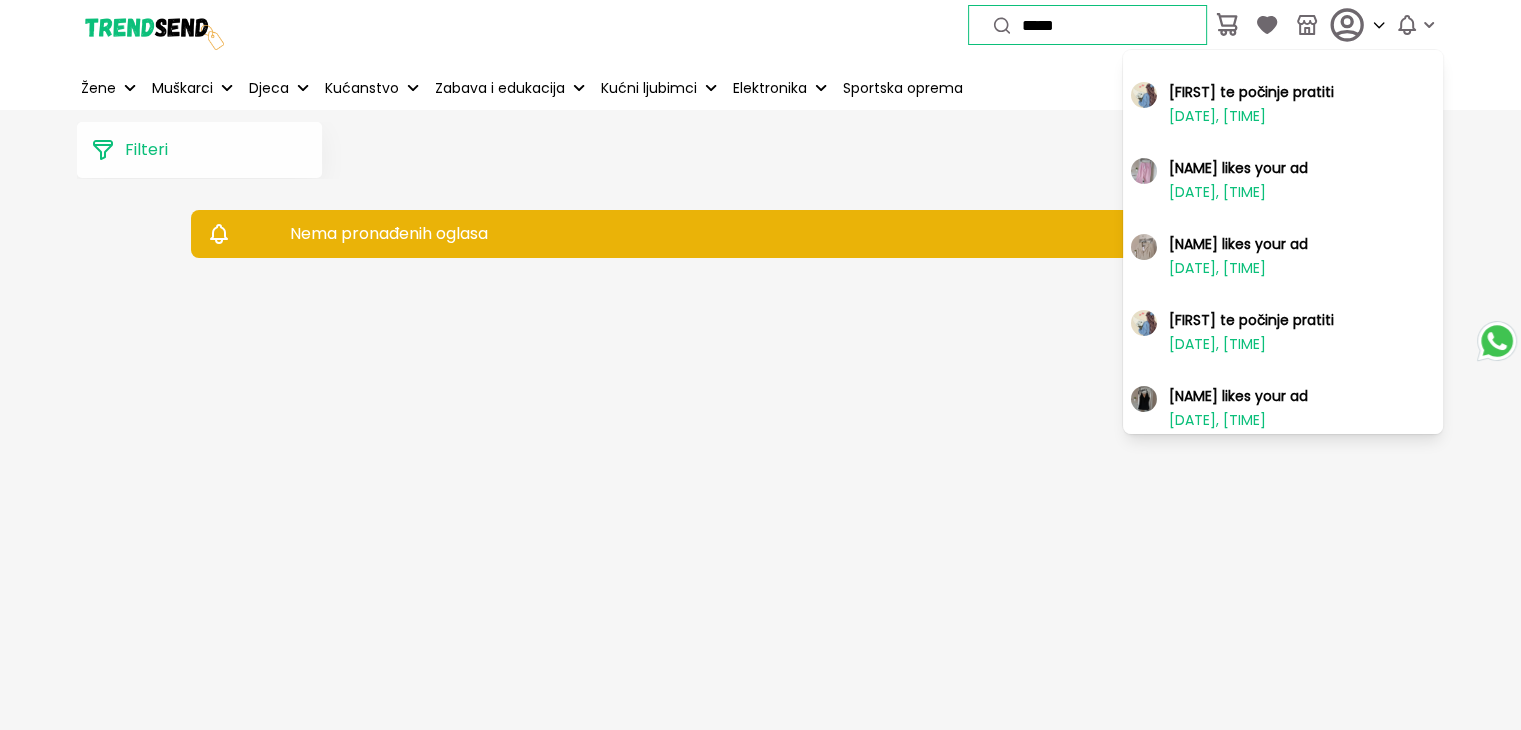 click at bounding box center (1144, 323) 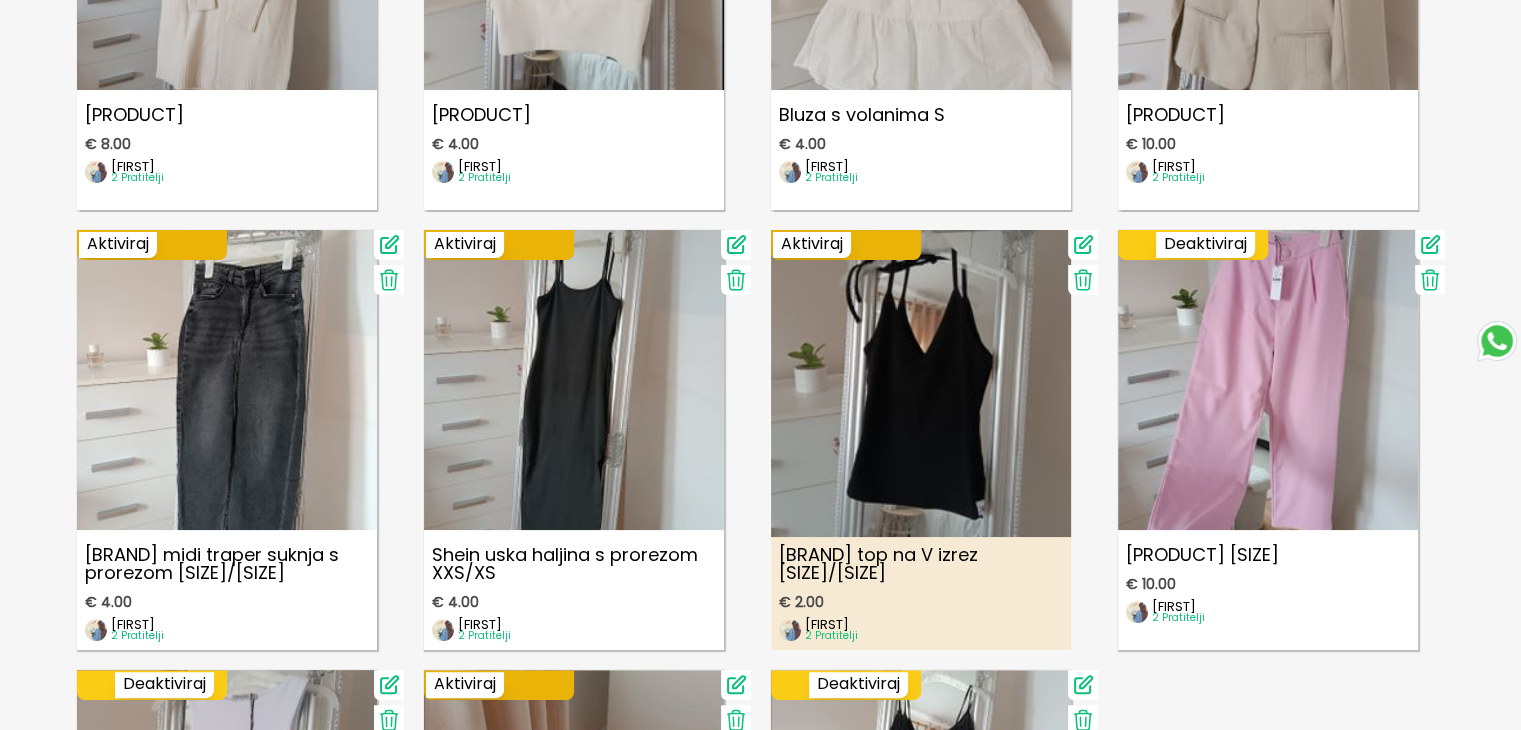 scroll, scrollTop: 900, scrollLeft: 0, axis: vertical 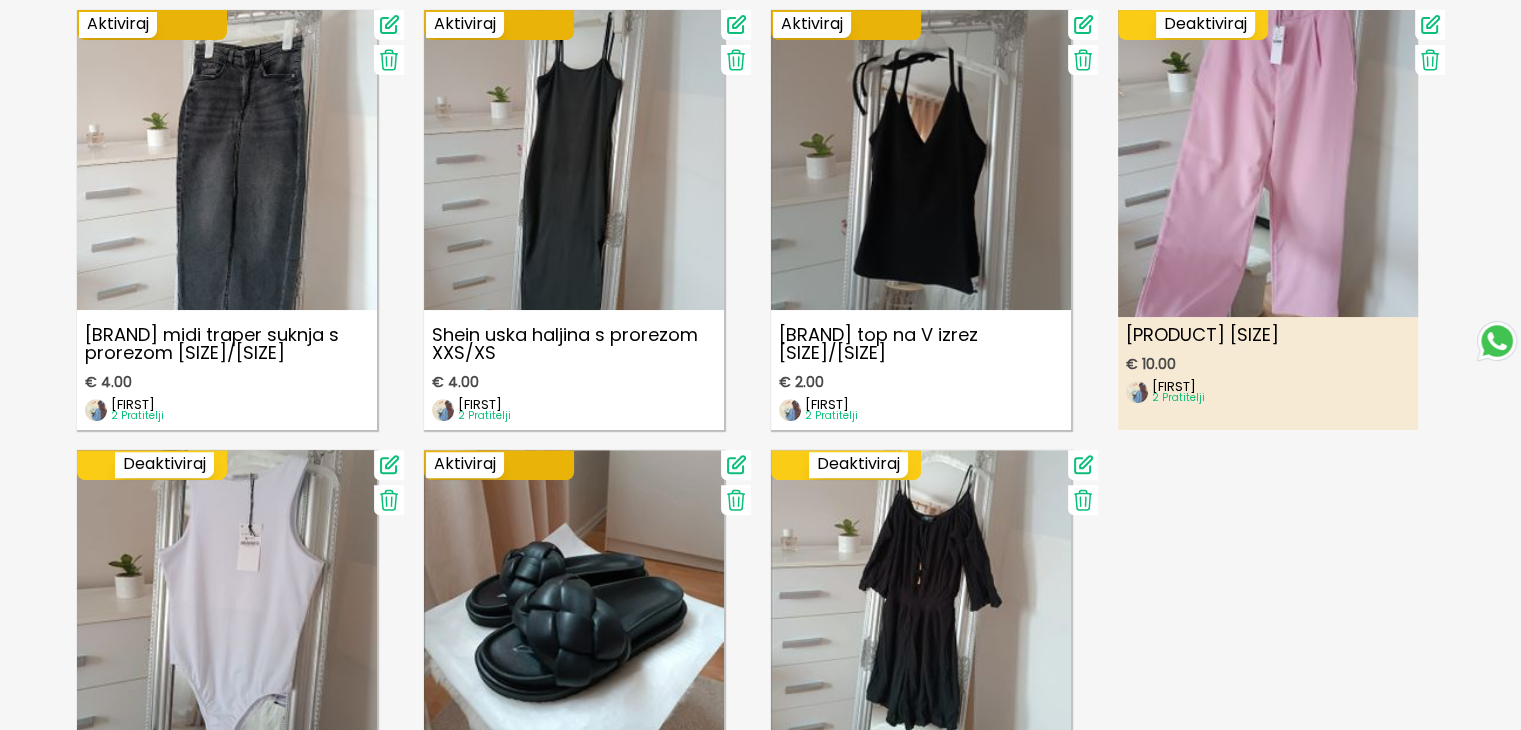 click at bounding box center [1268, 152] 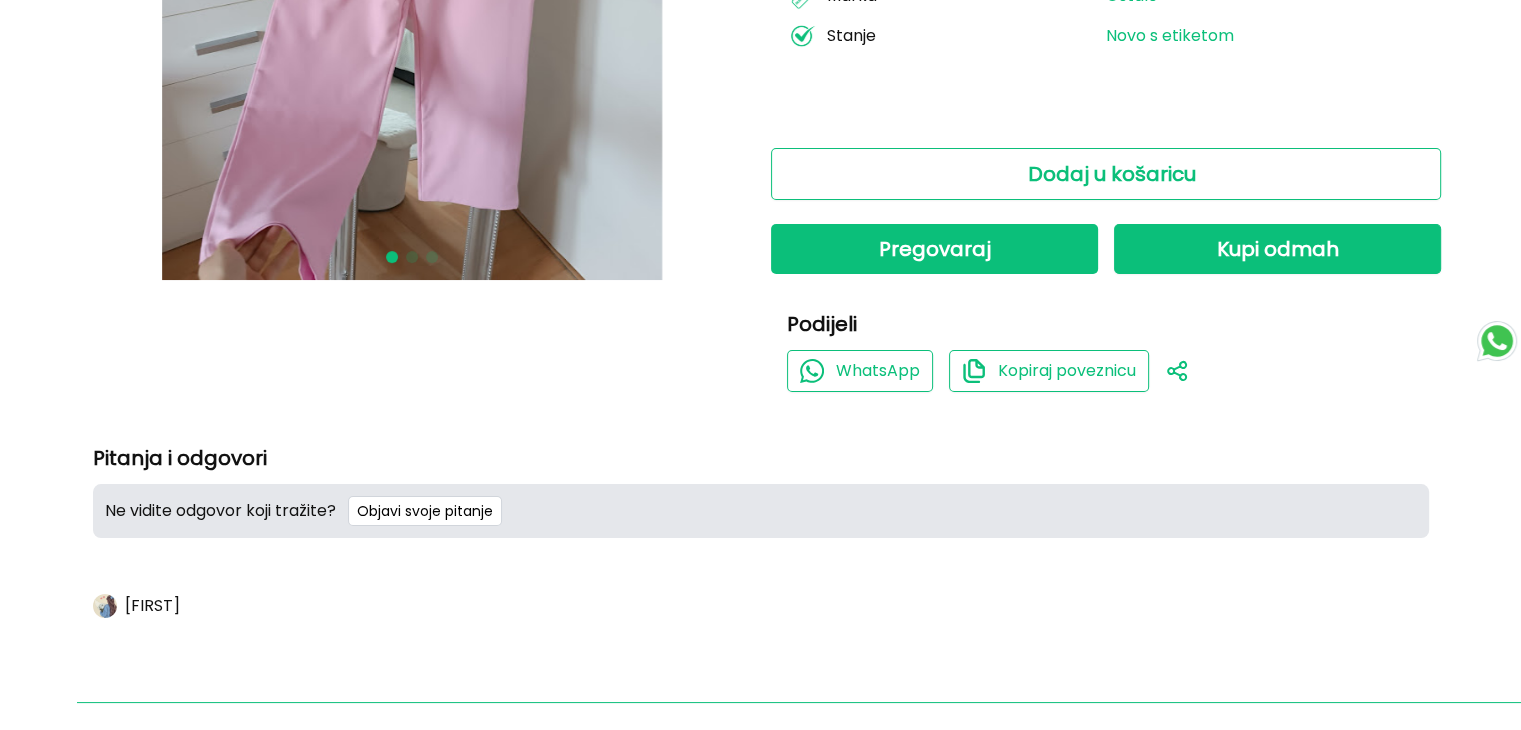 scroll, scrollTop: 0, scrollLeft: 0, axis: both 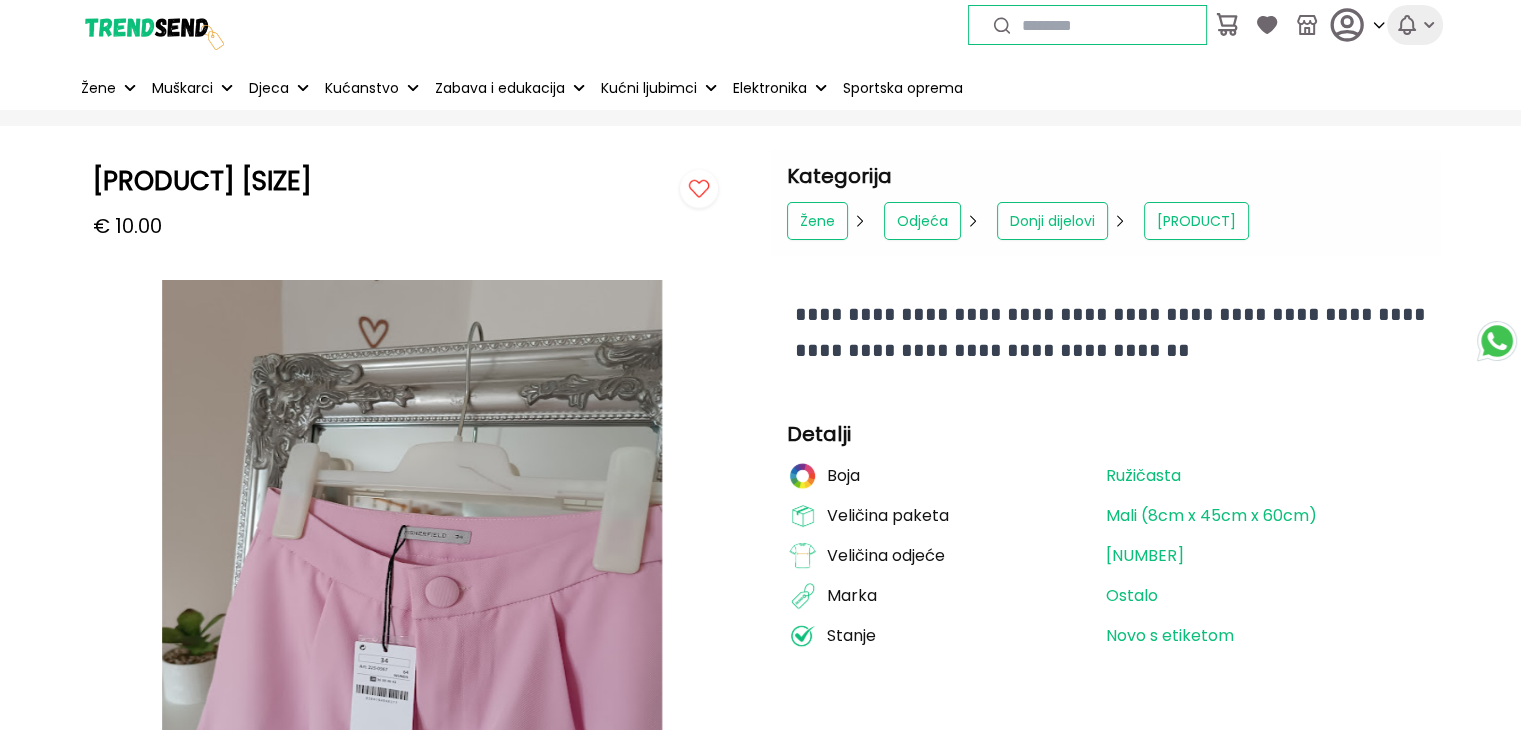 click 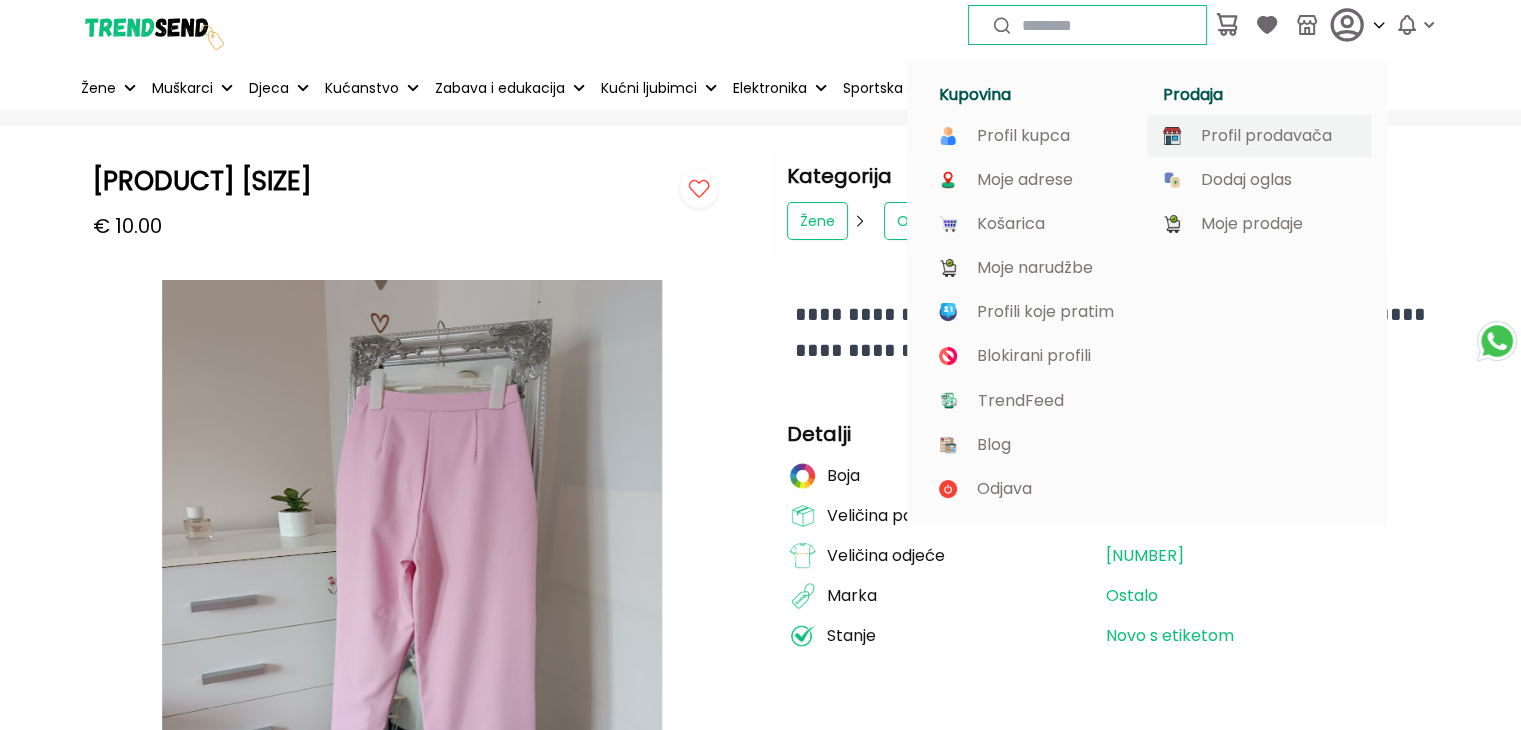click on "Profil prodavača" at bounding box center (1266, 136) 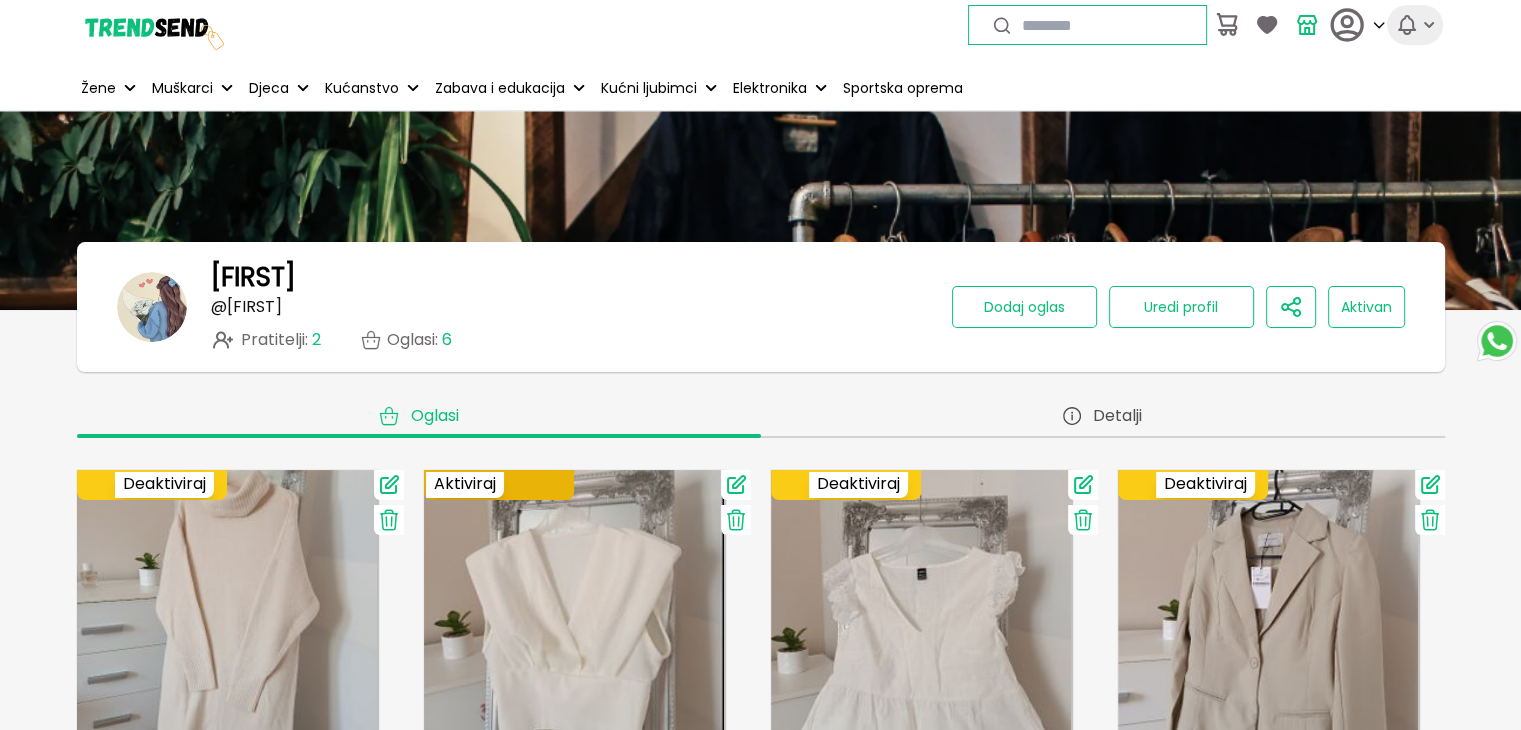 click 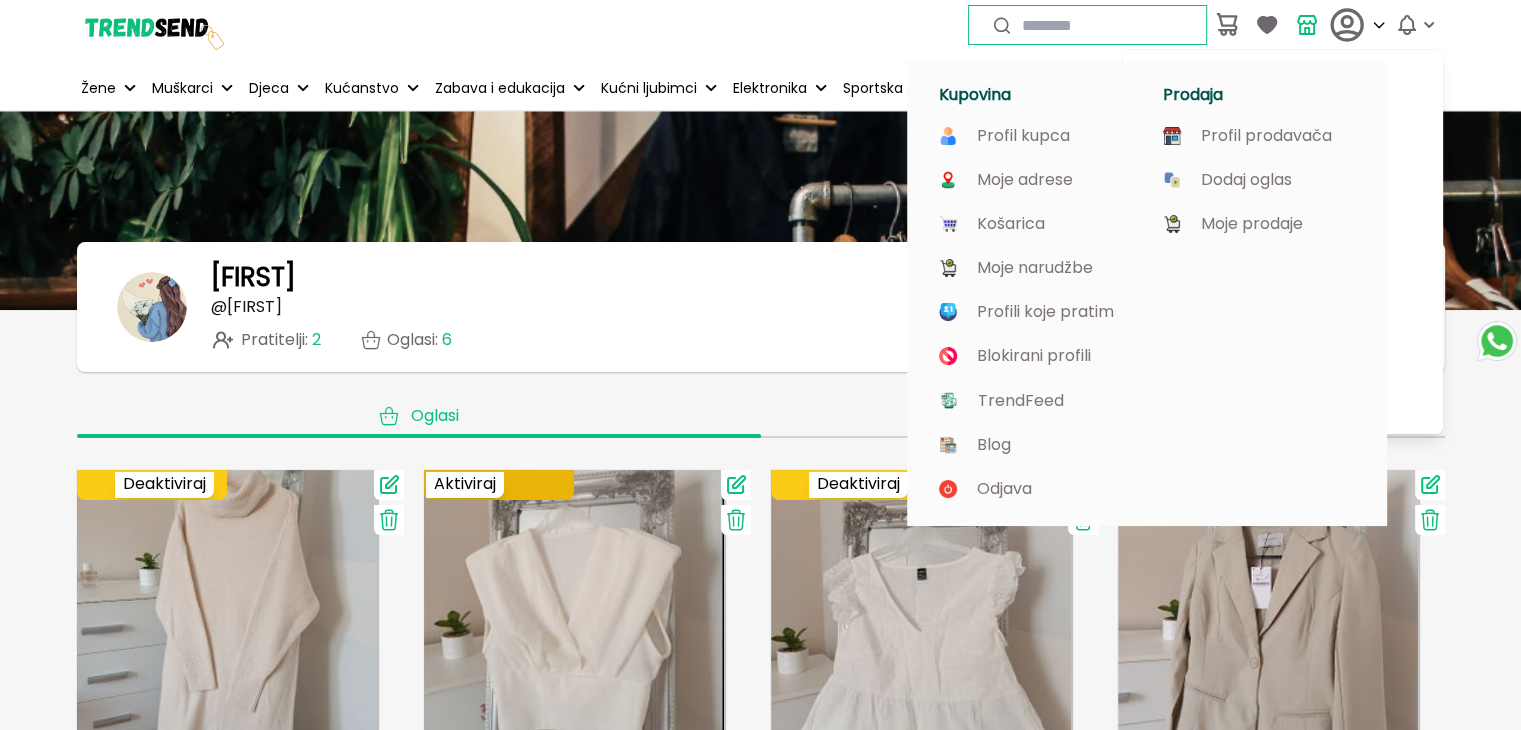 click 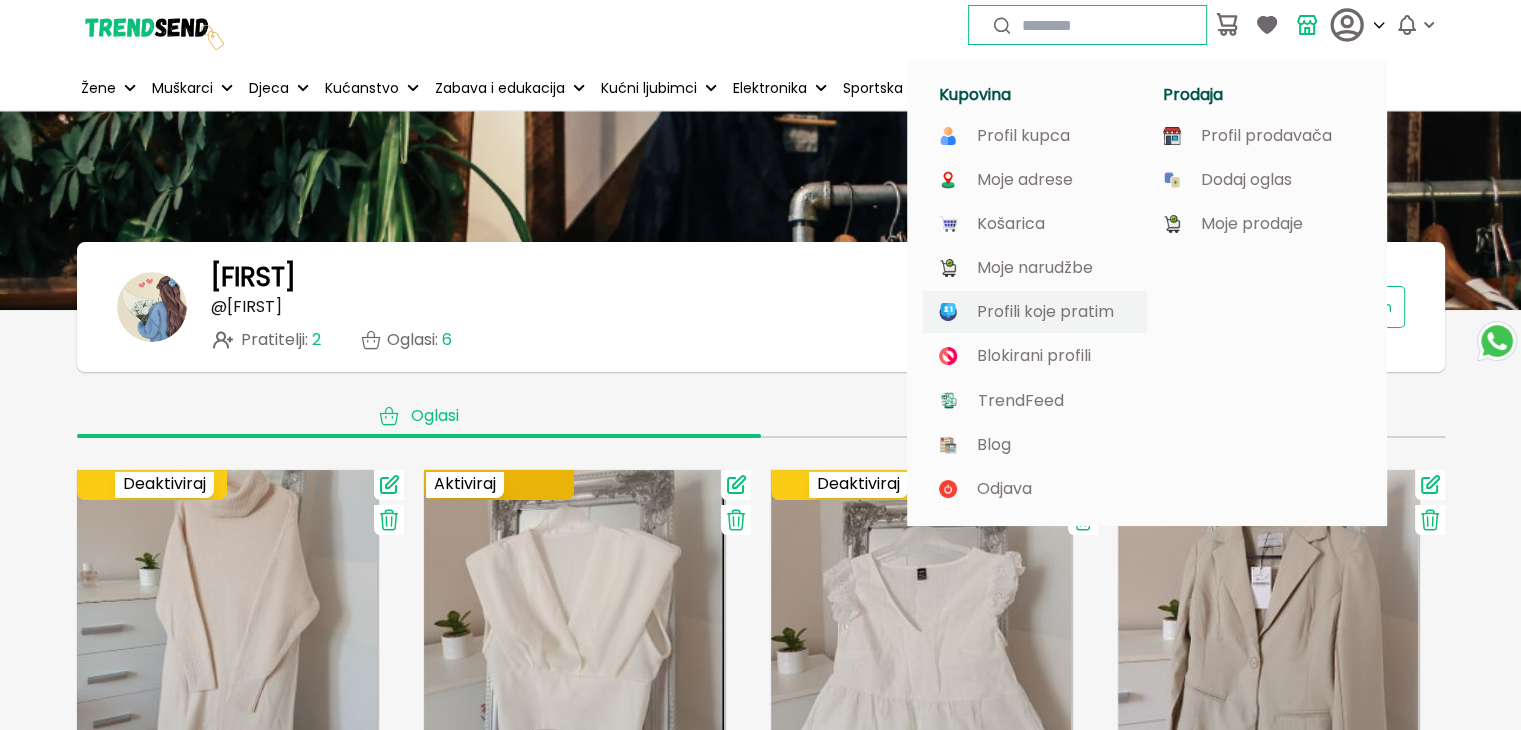 click on "Profili koje pratim" at bounding box center [1045, 312] 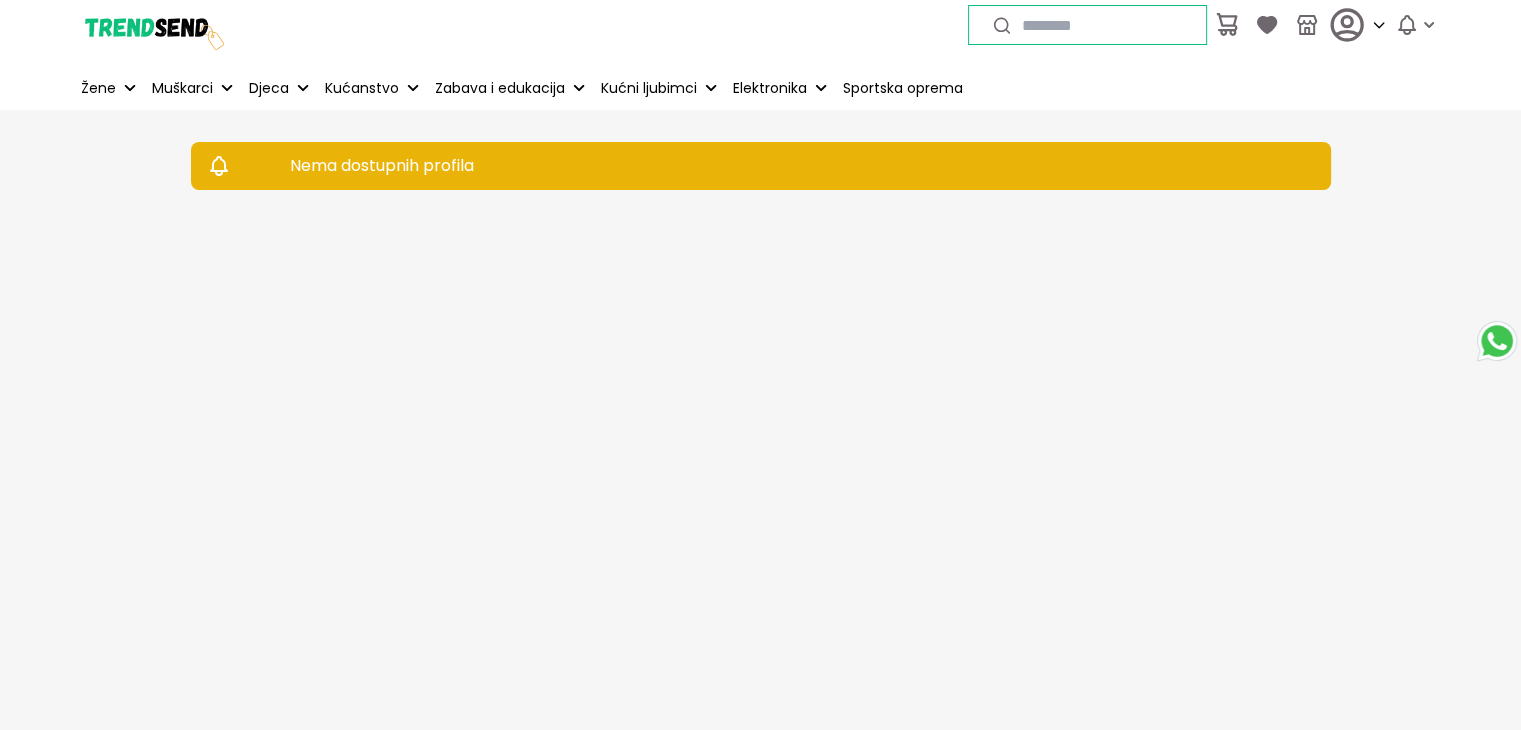 click on "Nema dostupnih profila" at bounding box center [715, 166] 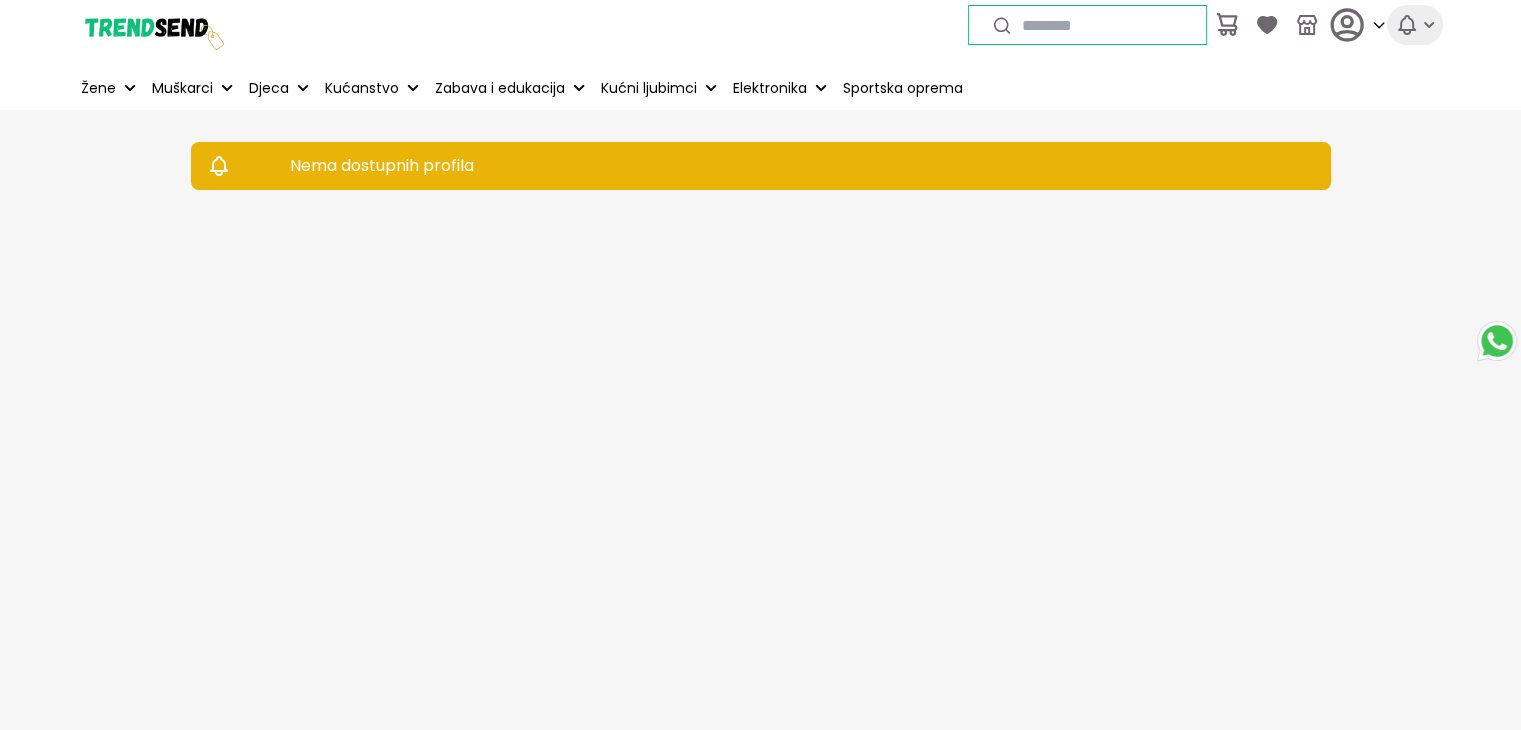 click 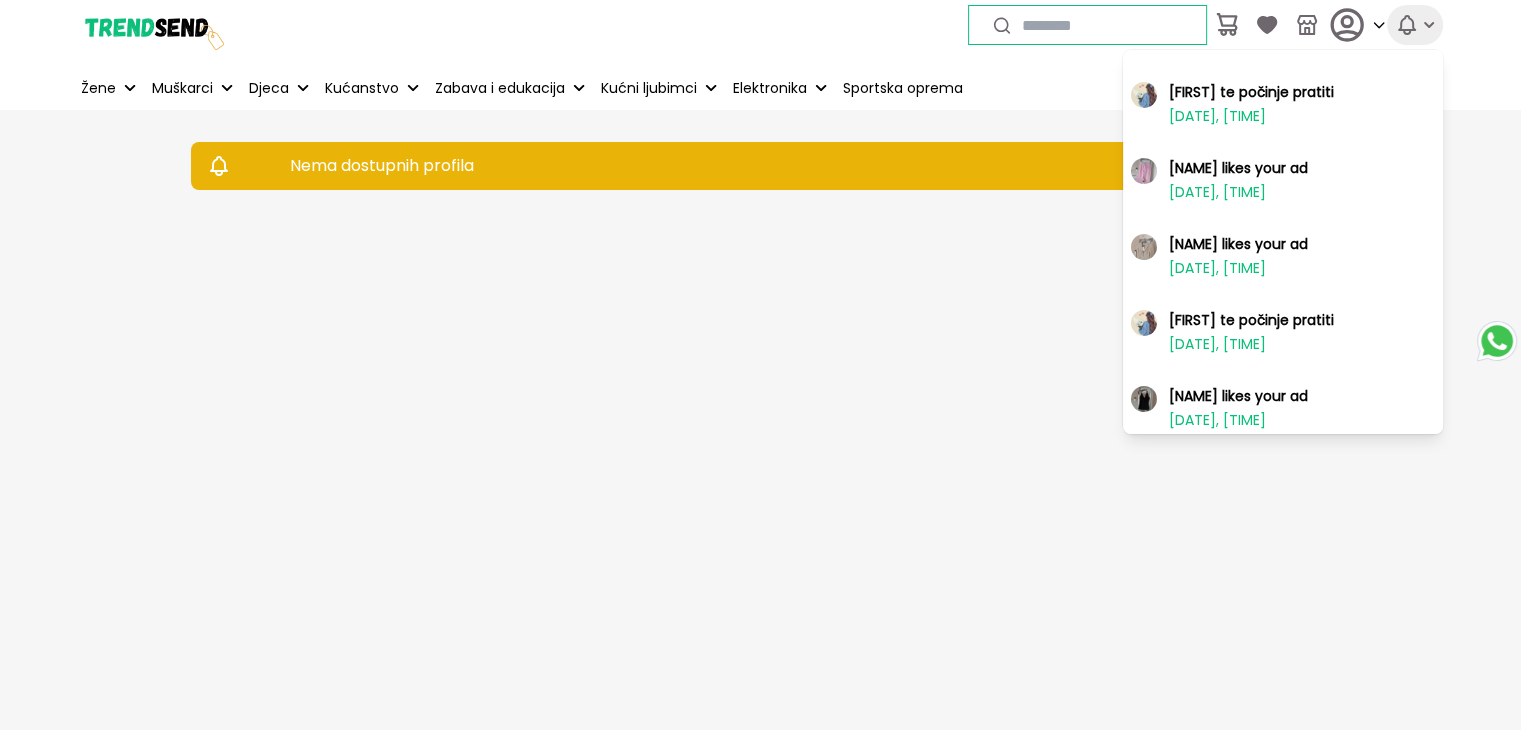 click 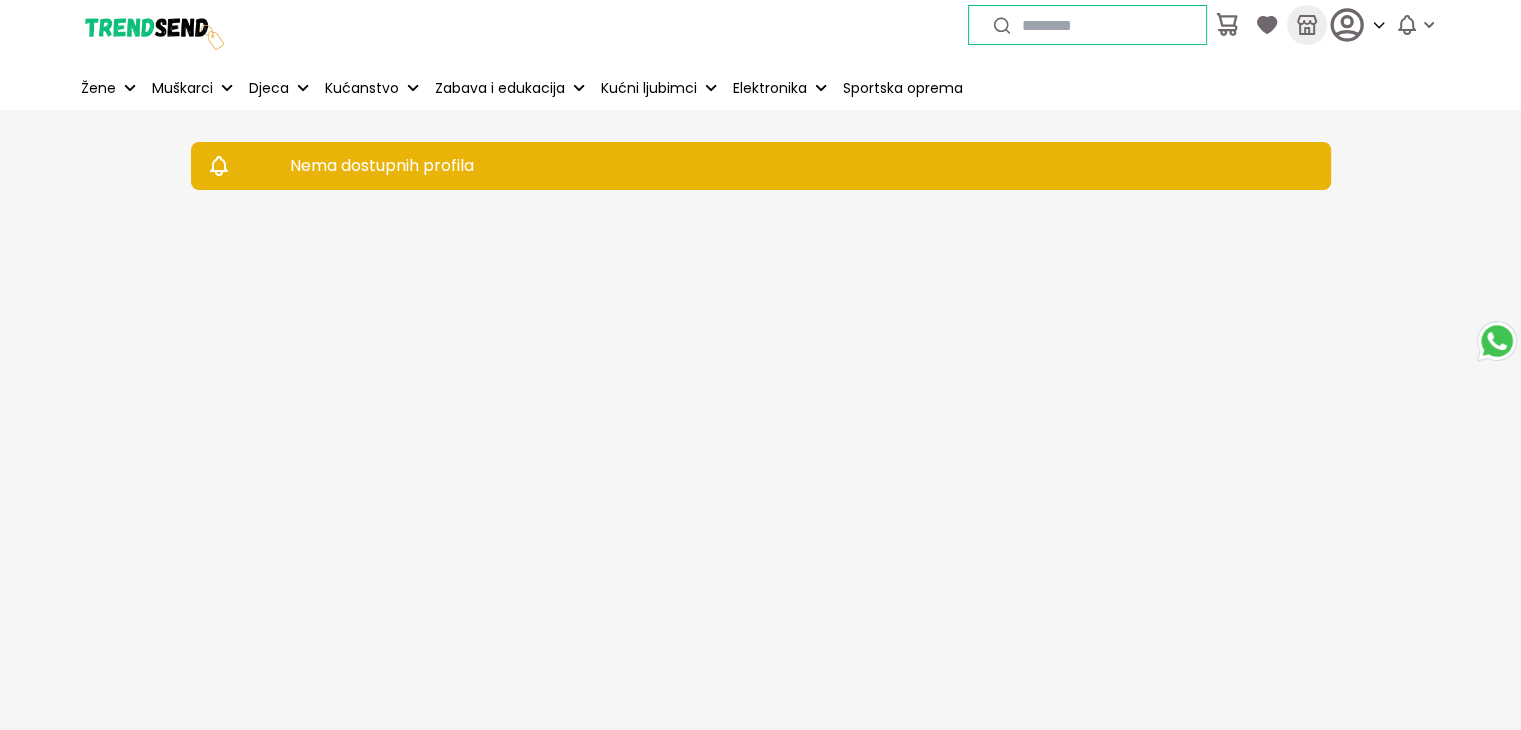 click 